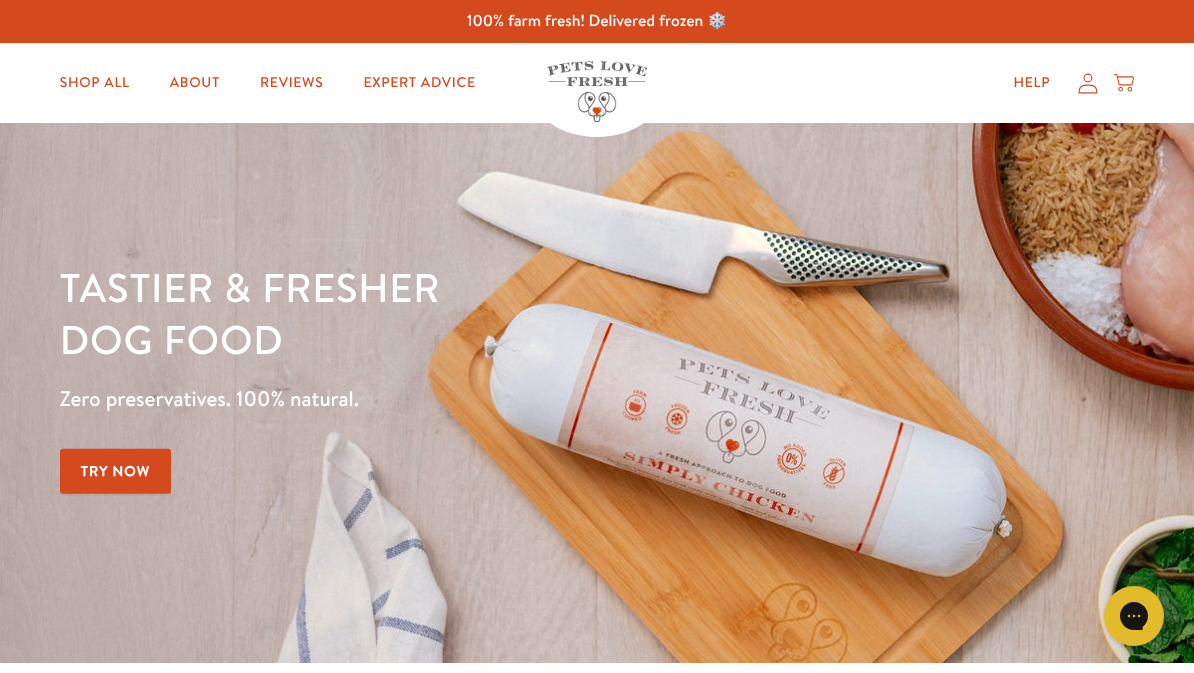 scroll, scrollTop: 0, scrollLeft: 0, axis: both 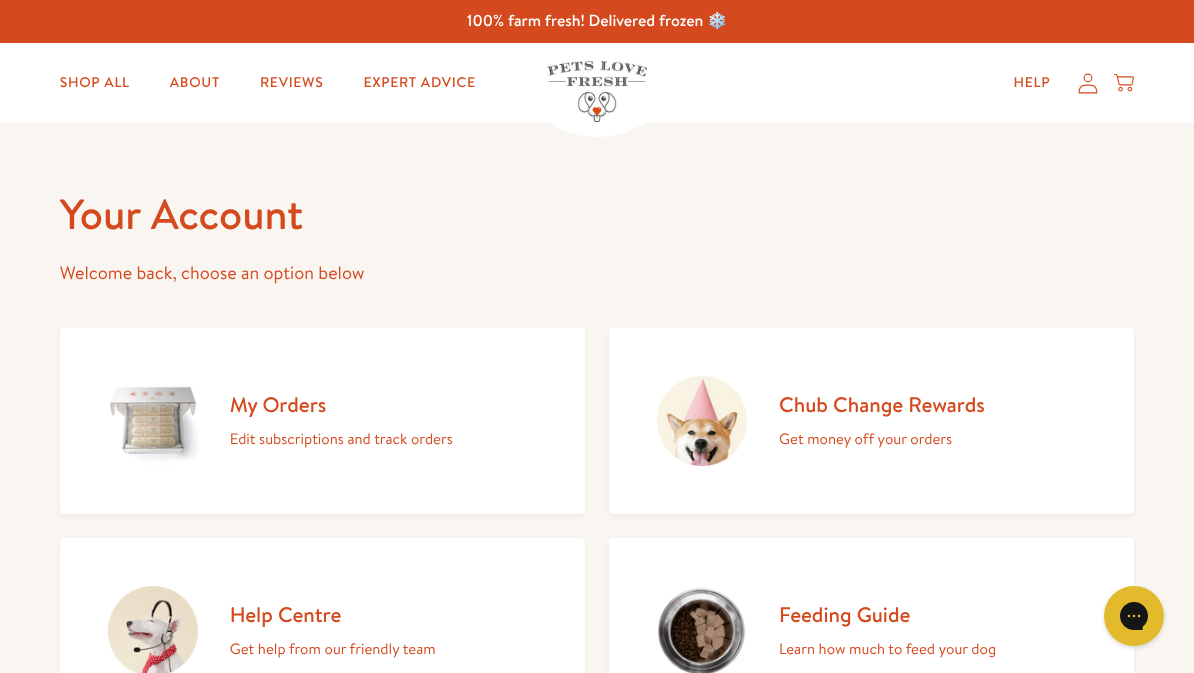 click 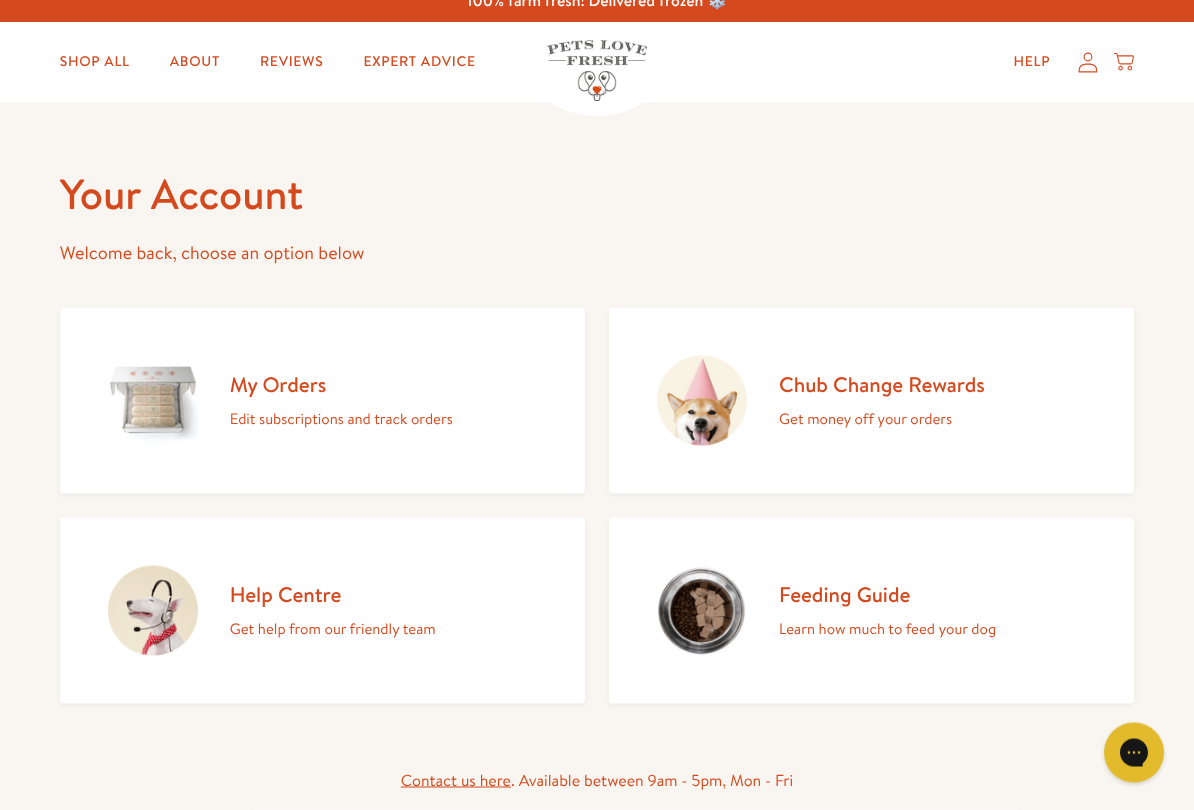 scroll, scrollTop: 38, scrollLeft: 0, axis: vertical 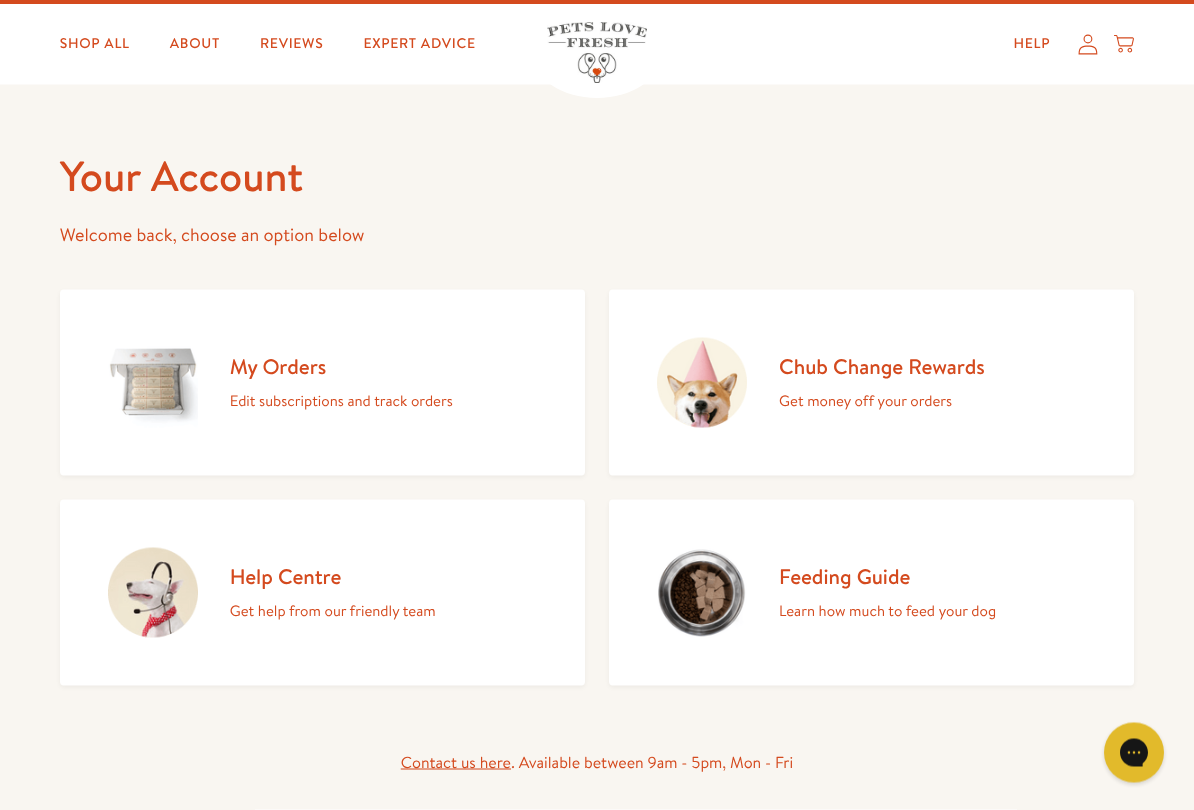 click on "My Orders
Edit subscriptions and track orders" at bounding box center [322, 383] 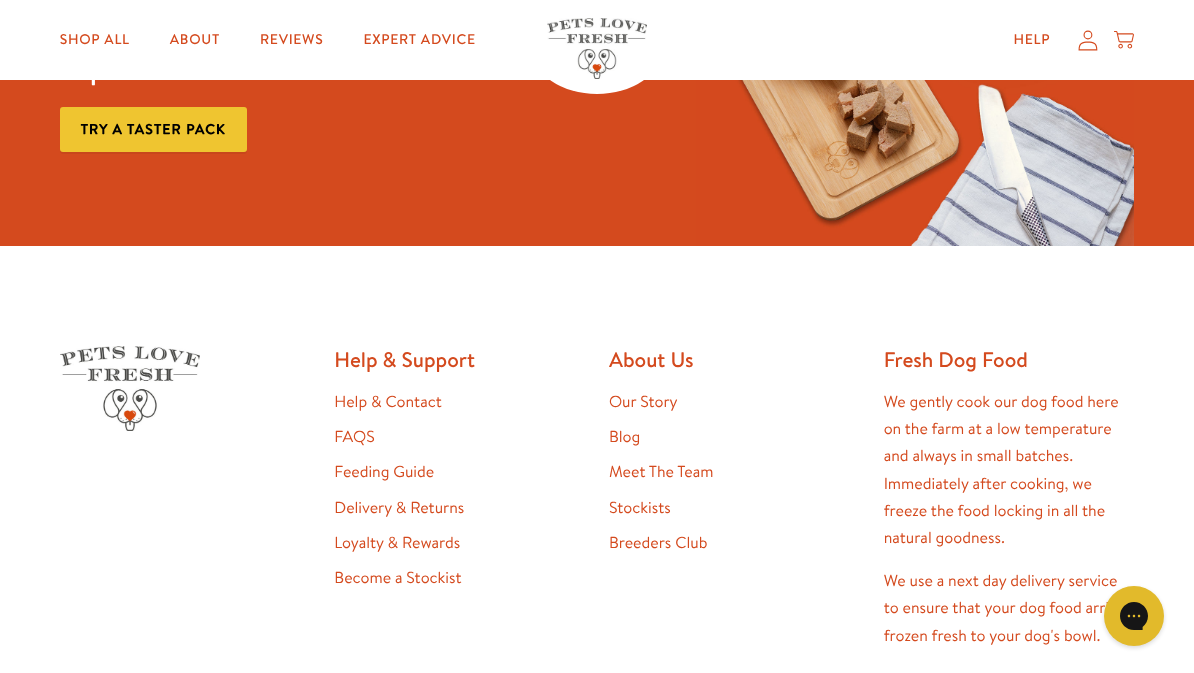 scroll, scrollTop: 0, scrollLeft: 0, axis: both 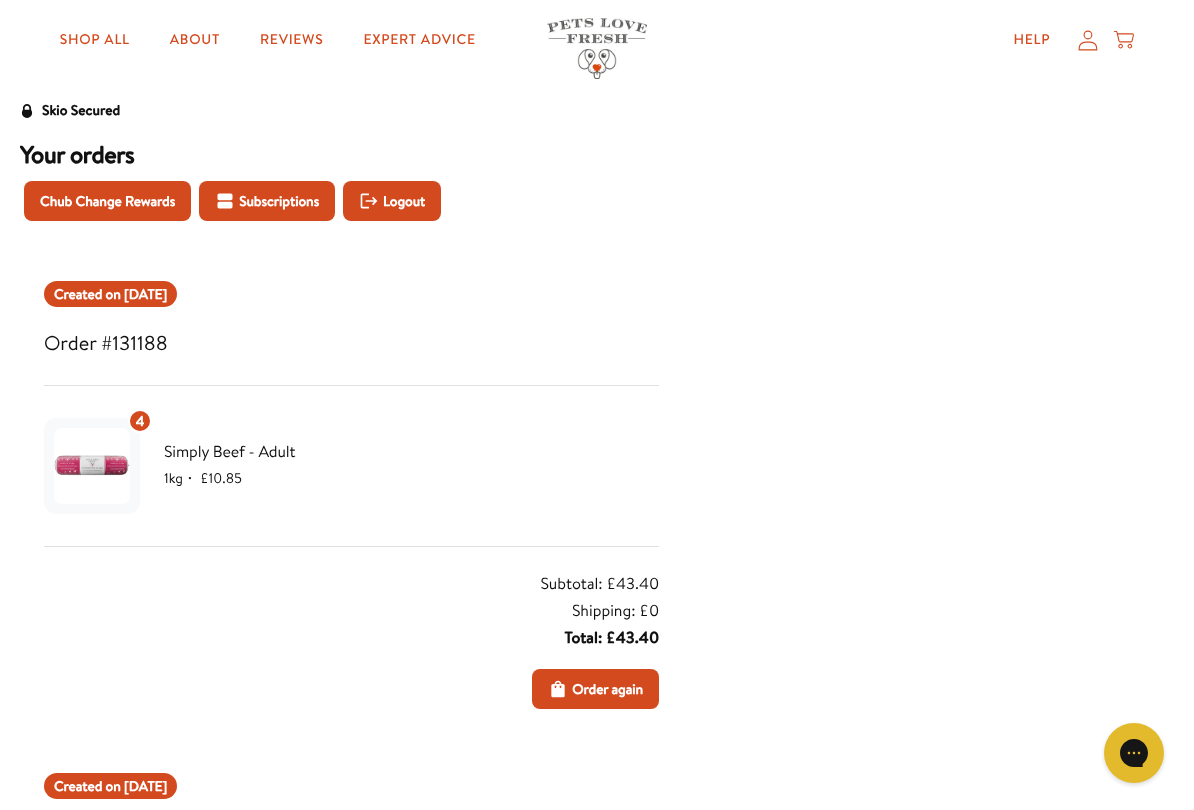 click on "Chub Change Rewards" at bounding box center [107, 201] 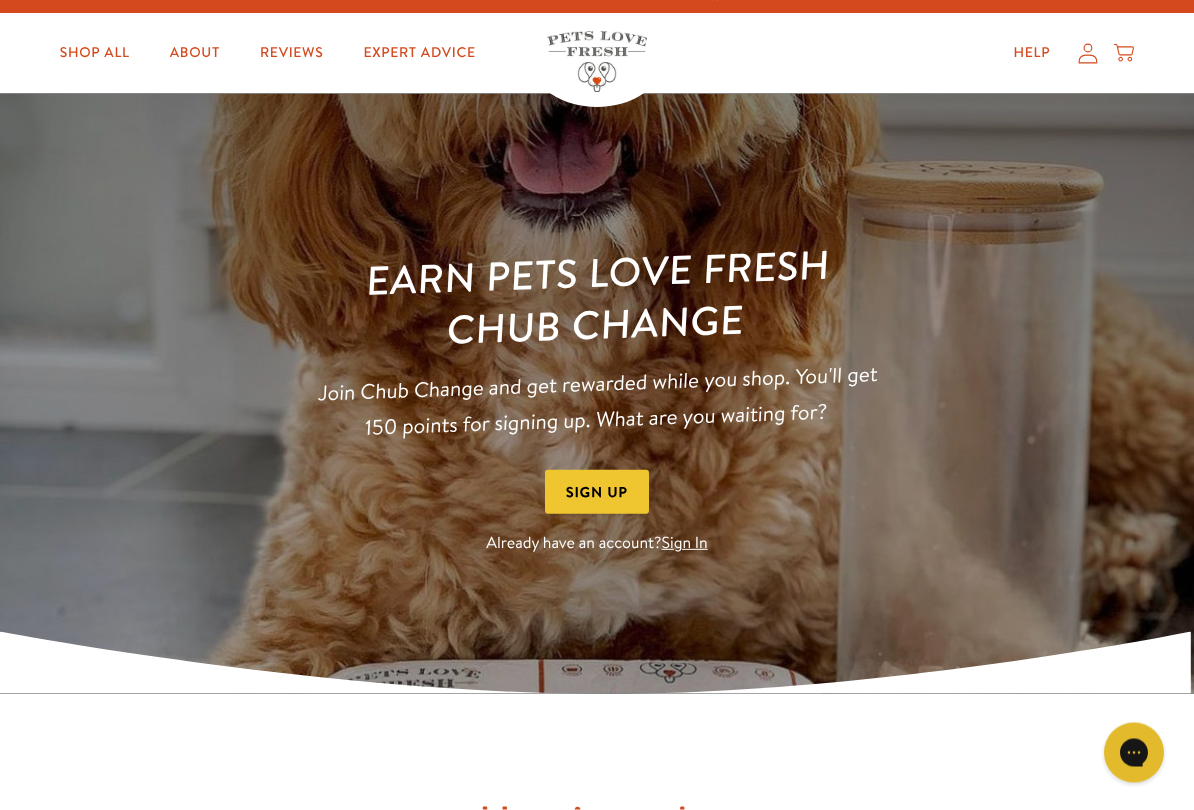 scroll, scrollTop: 32, scrollLeft: 0, axis: vertical 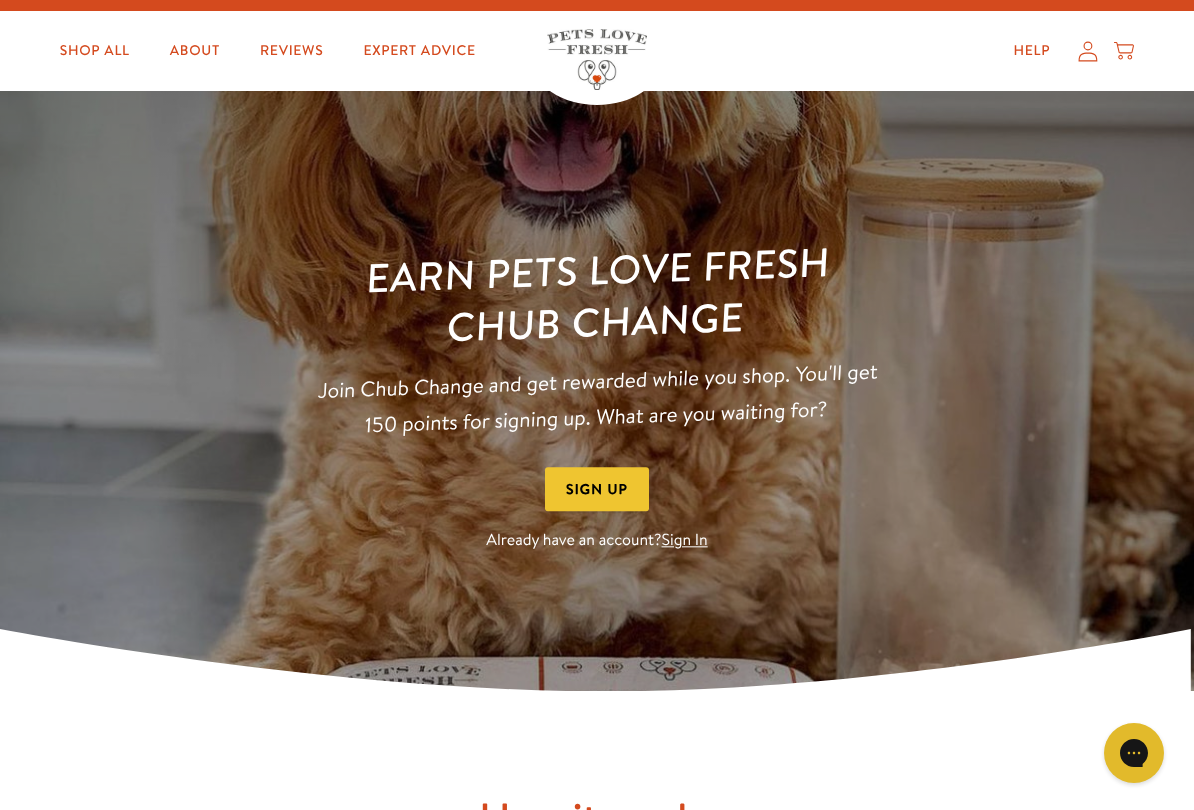 click on "Sign In" at bounding box center [685, 541] 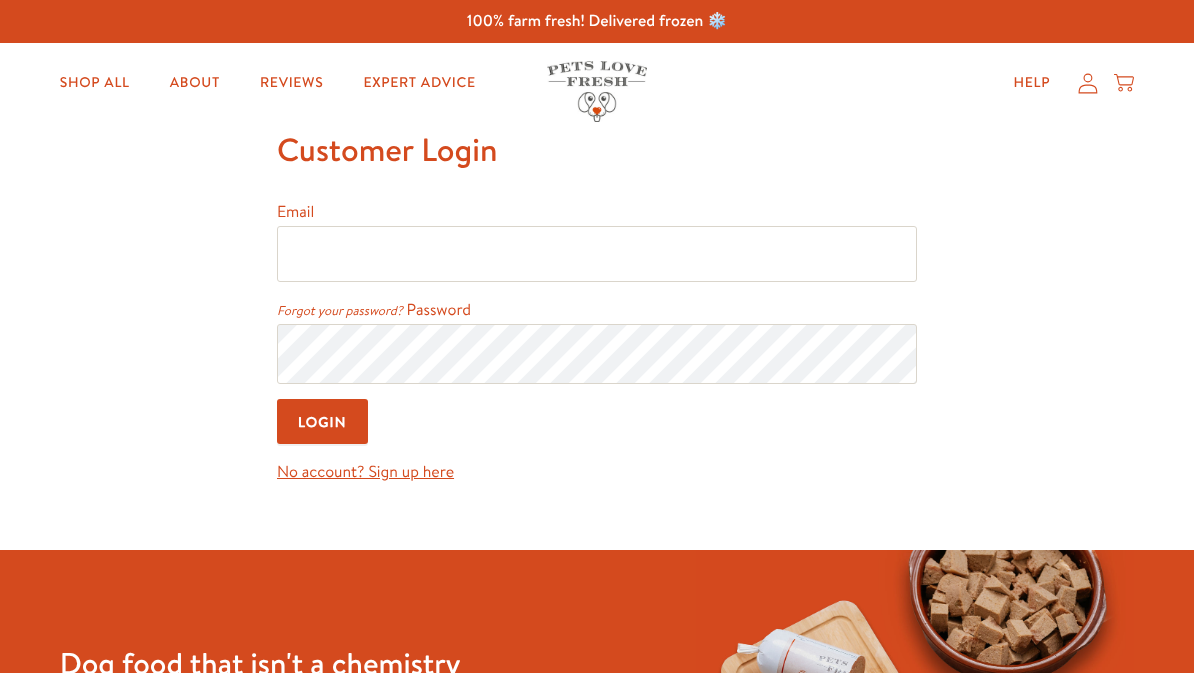 scroll, scrollTop: 0, scrollLeft: 0, axis: both 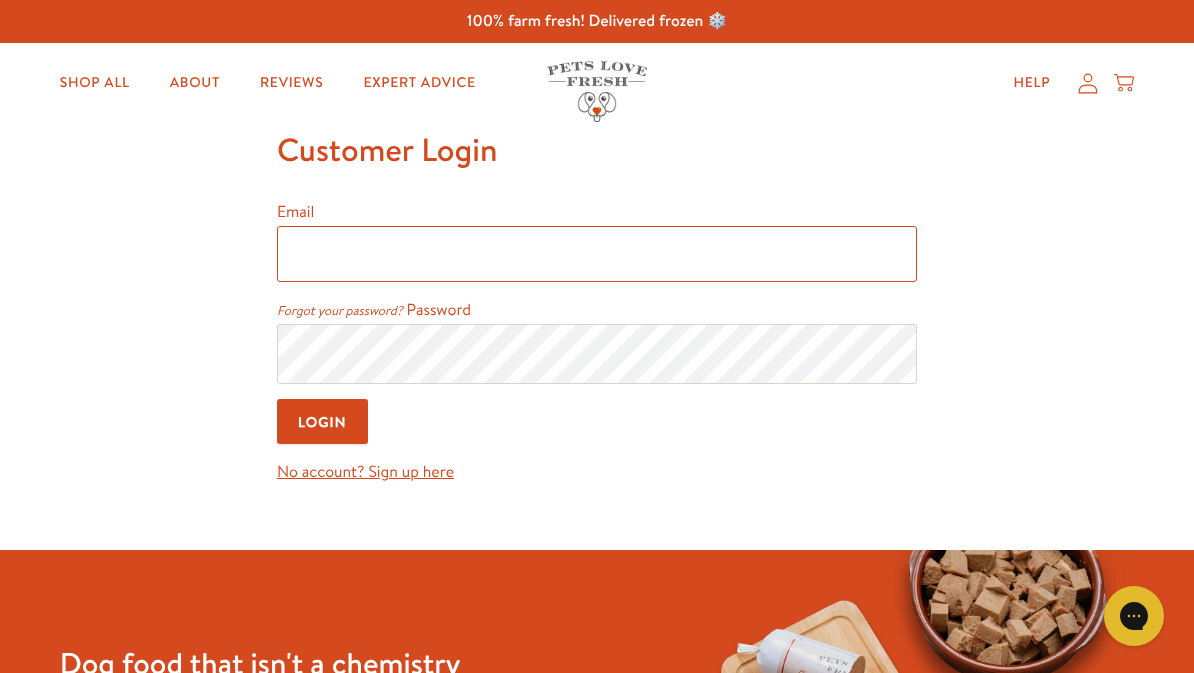 click on "Email" at bounding box center (597, 254) 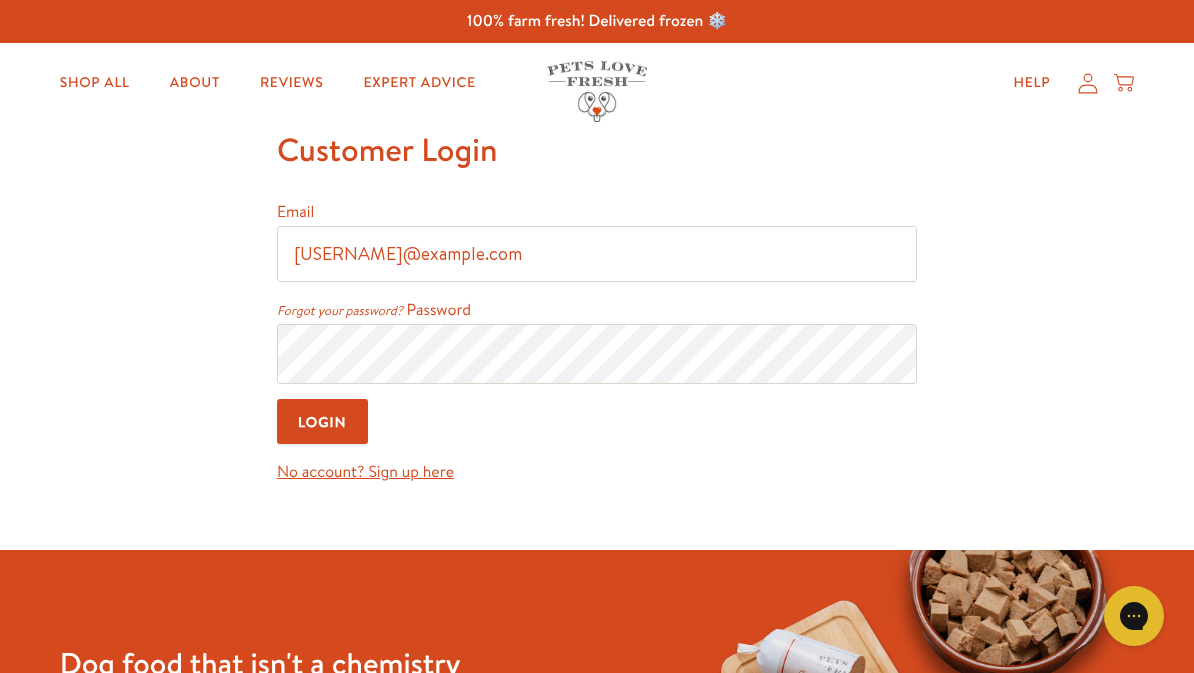 click on "Login" at bounding box center [322, 421] 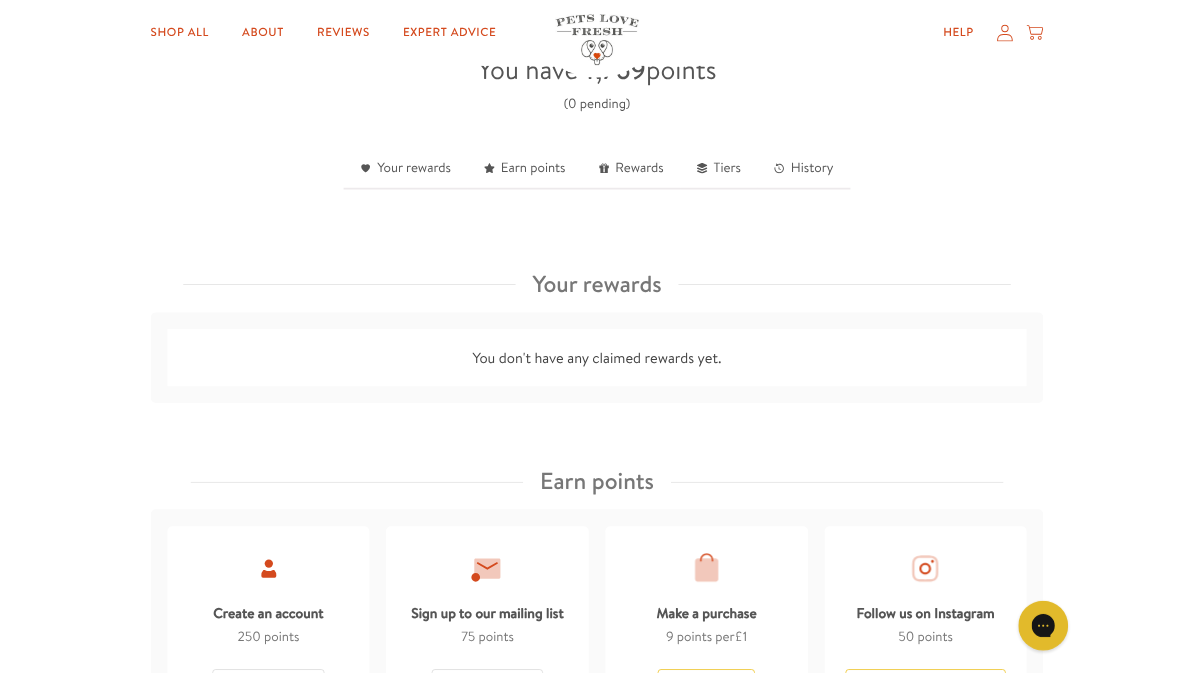 scroll, scrollTop: 565, scrollLeft: 0, axis: vertical 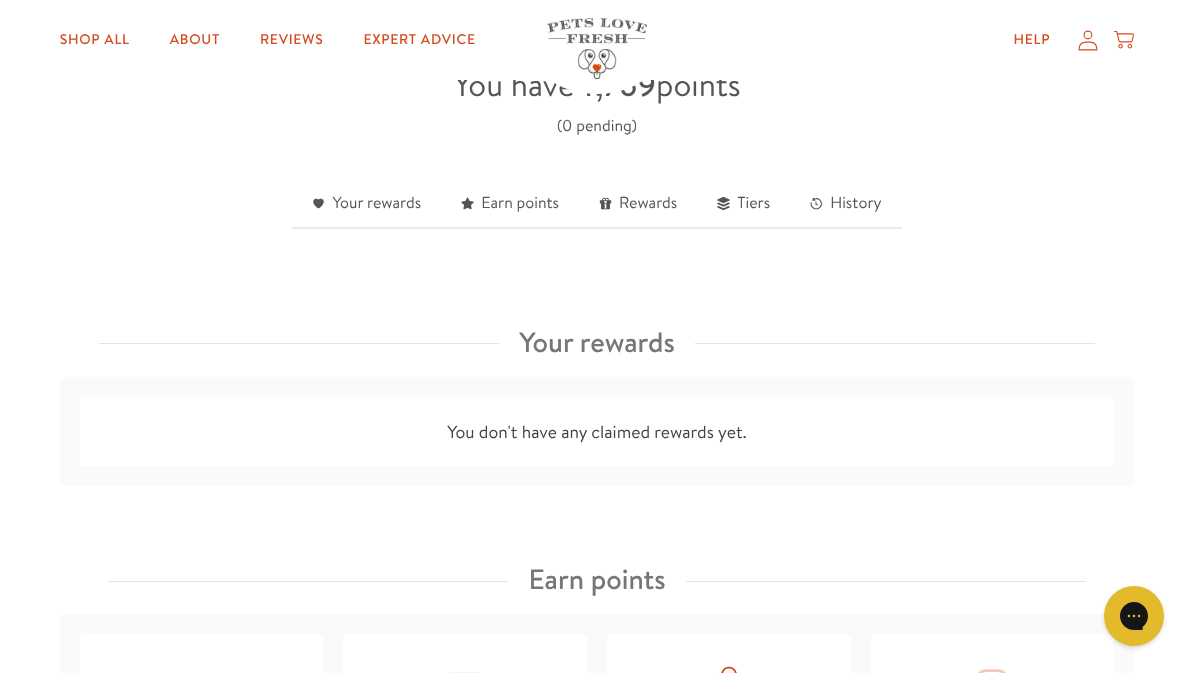 click on "Your rewards" at bounding box center [366, 204] 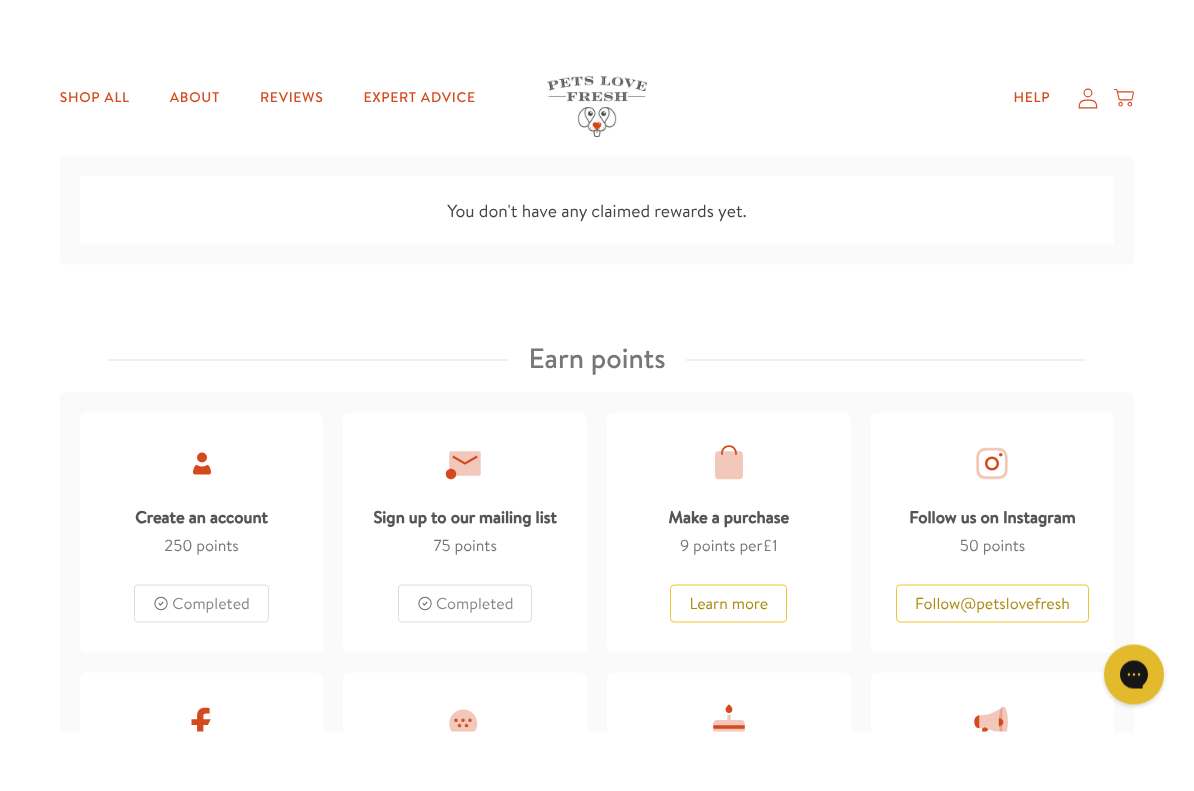 scroll, scrollTop: 863, scrollLeft: 0, axis: vertical 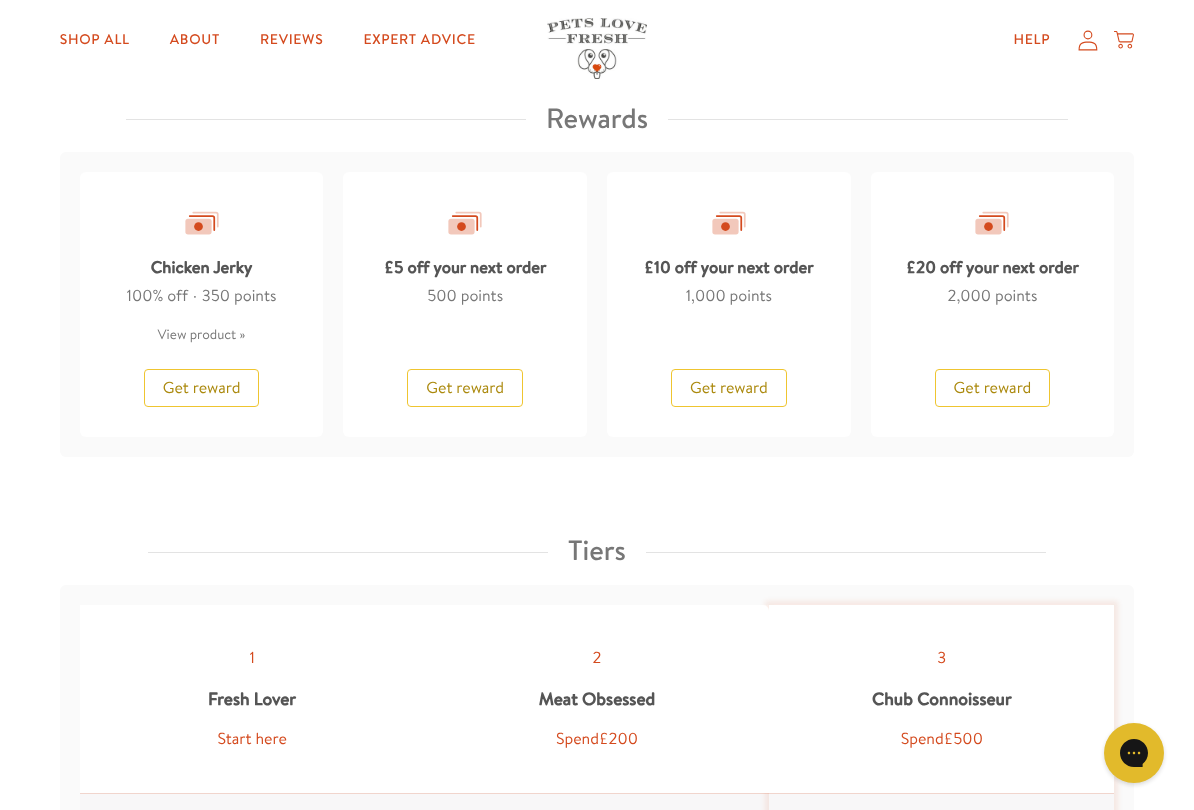 click on "Get reward" at bounding box center [993, 388] 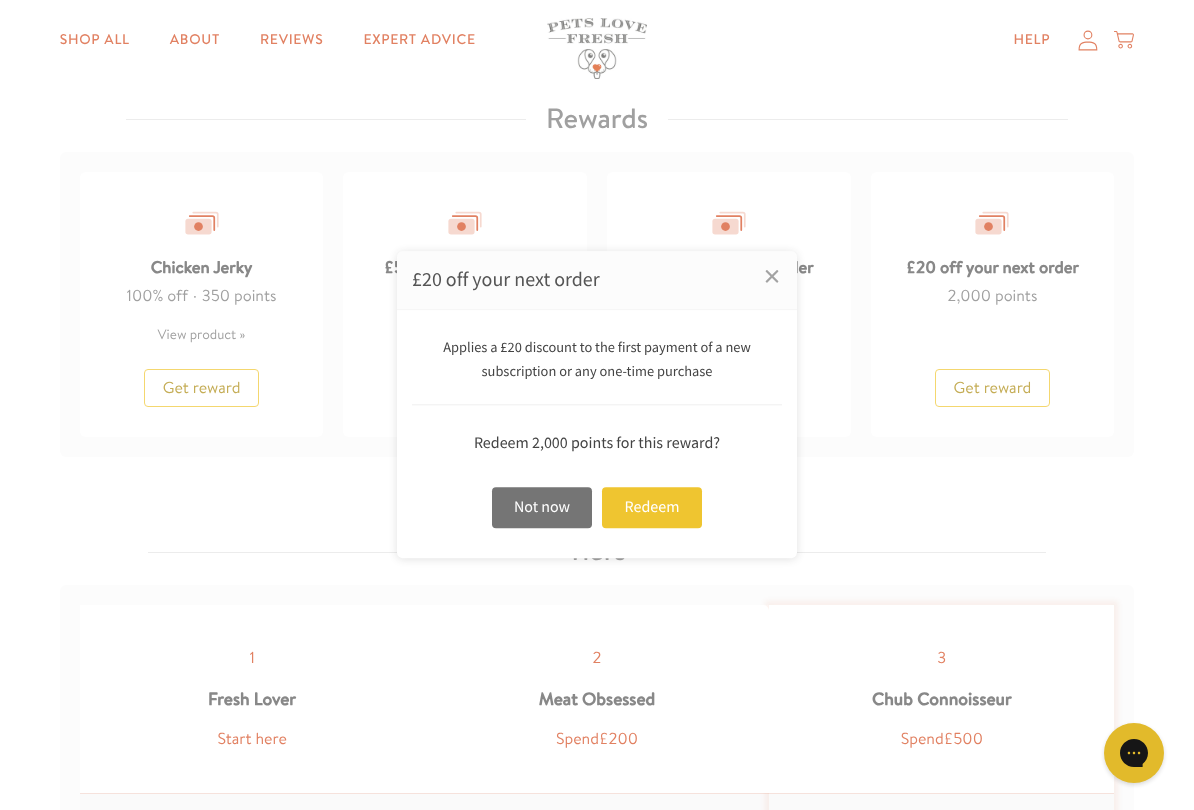 click on "Redeem" at bounding box center (652, 507) 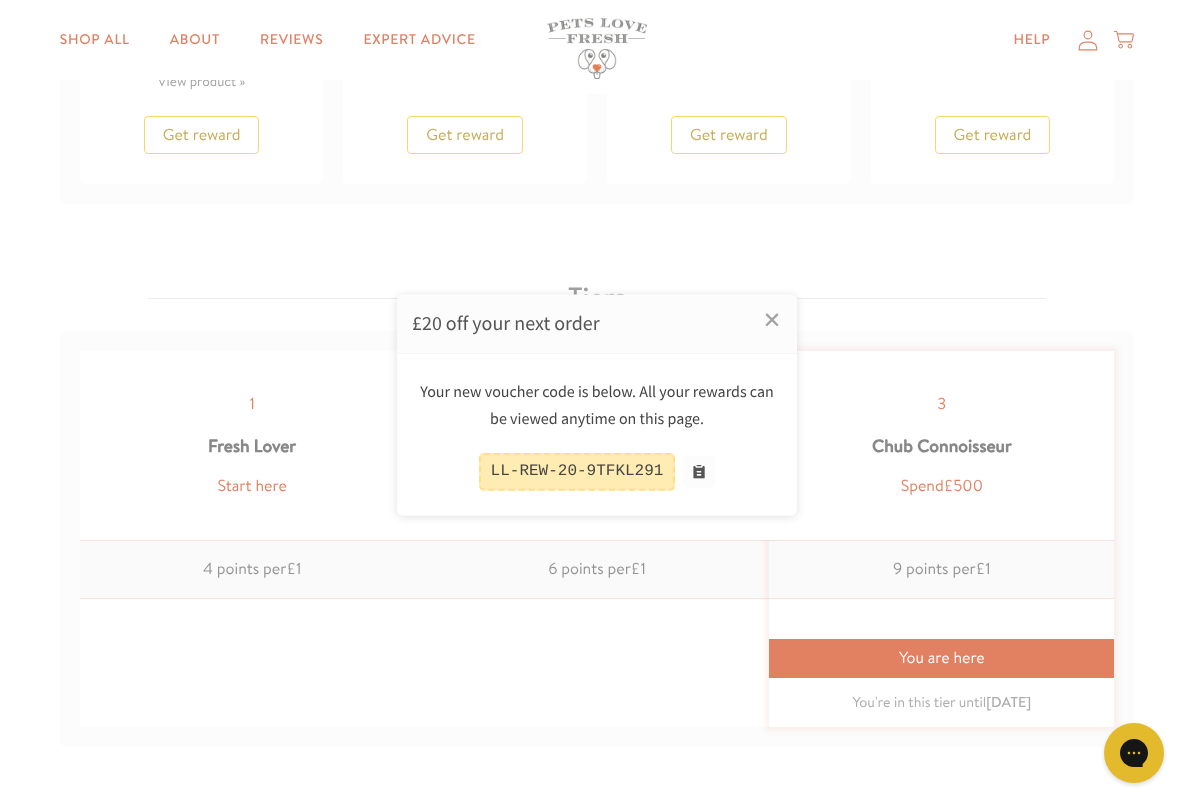scroll, scrollTop: 1973, scrollLeft: 0, axis: vertical 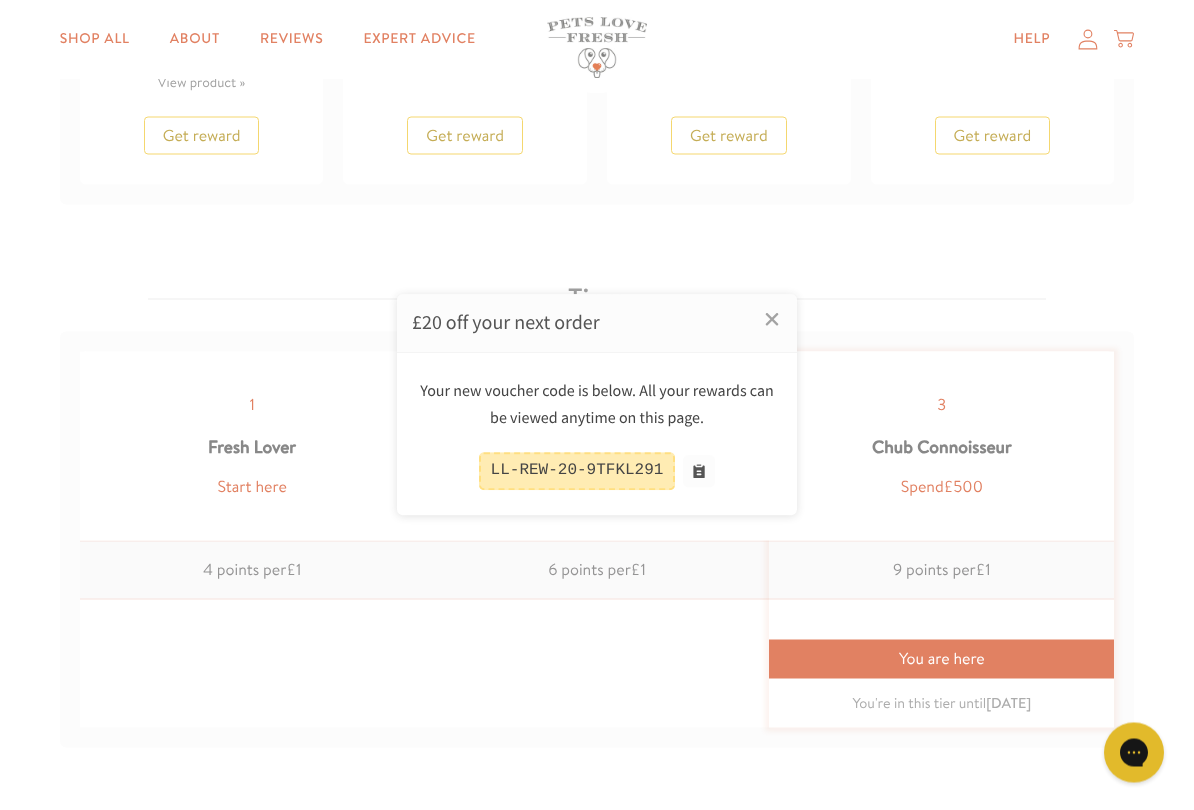 click at bounding box center [597, 405] 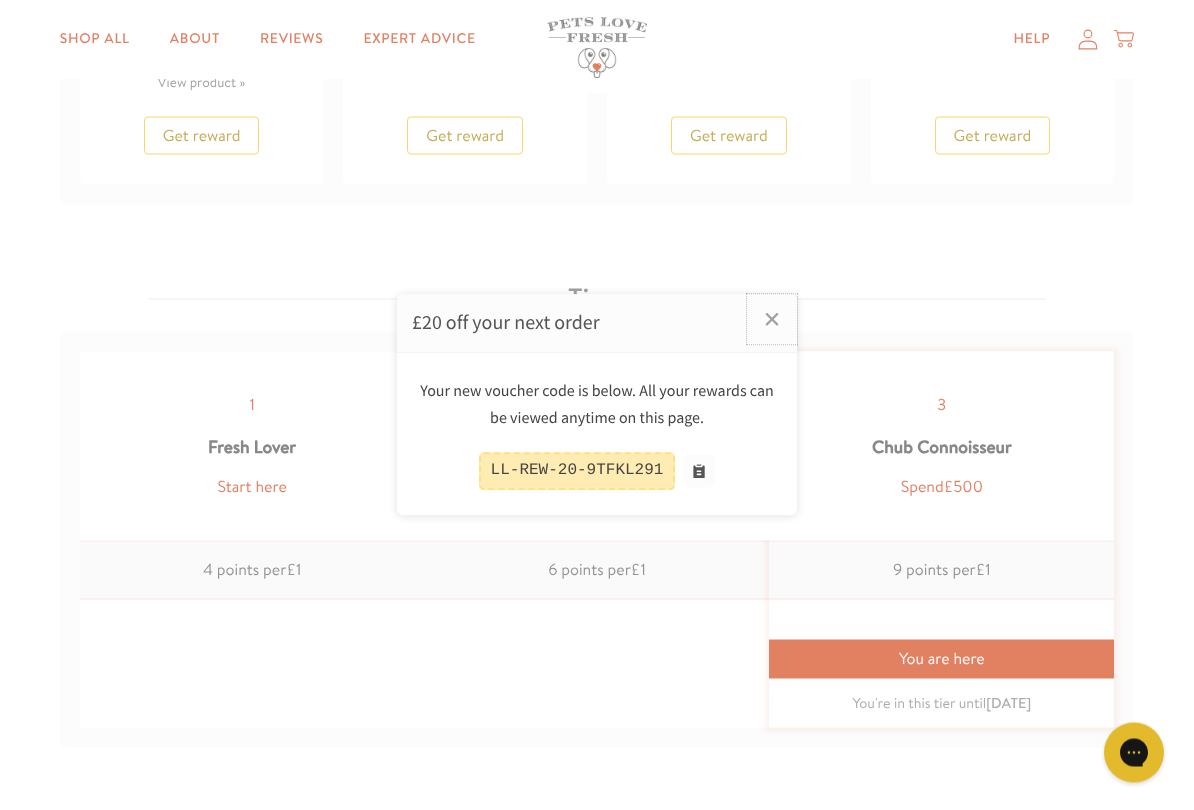 scroll, scrollTop: 1974, scrollLeft: 0, axis: vertical 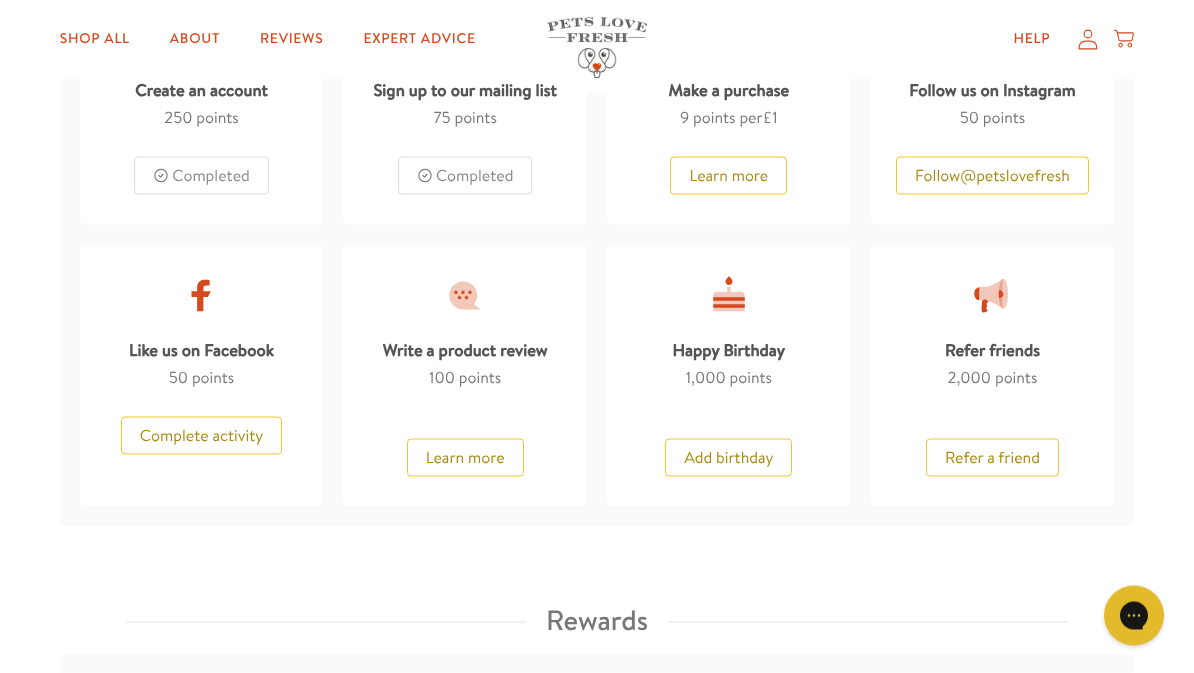 click on "Shop All" at bounding box center [95, 40] 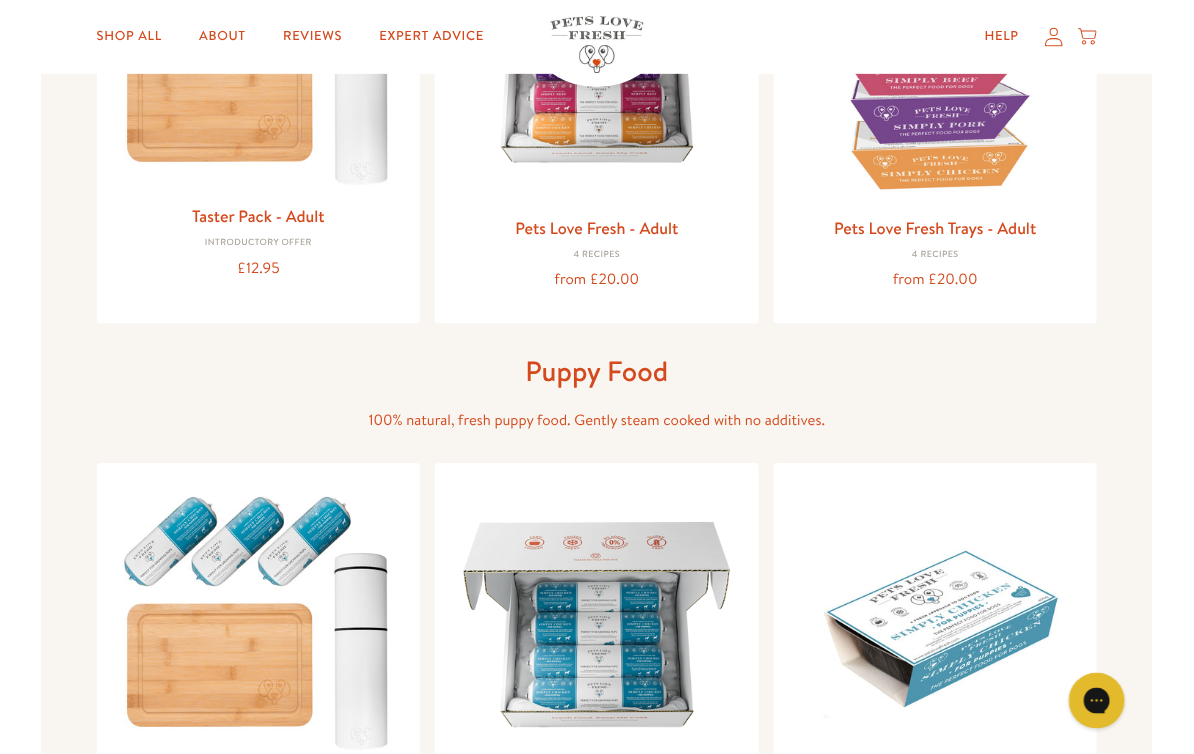 scroll, scrollTop: 415, scrollLeft: 0, axis: vertical 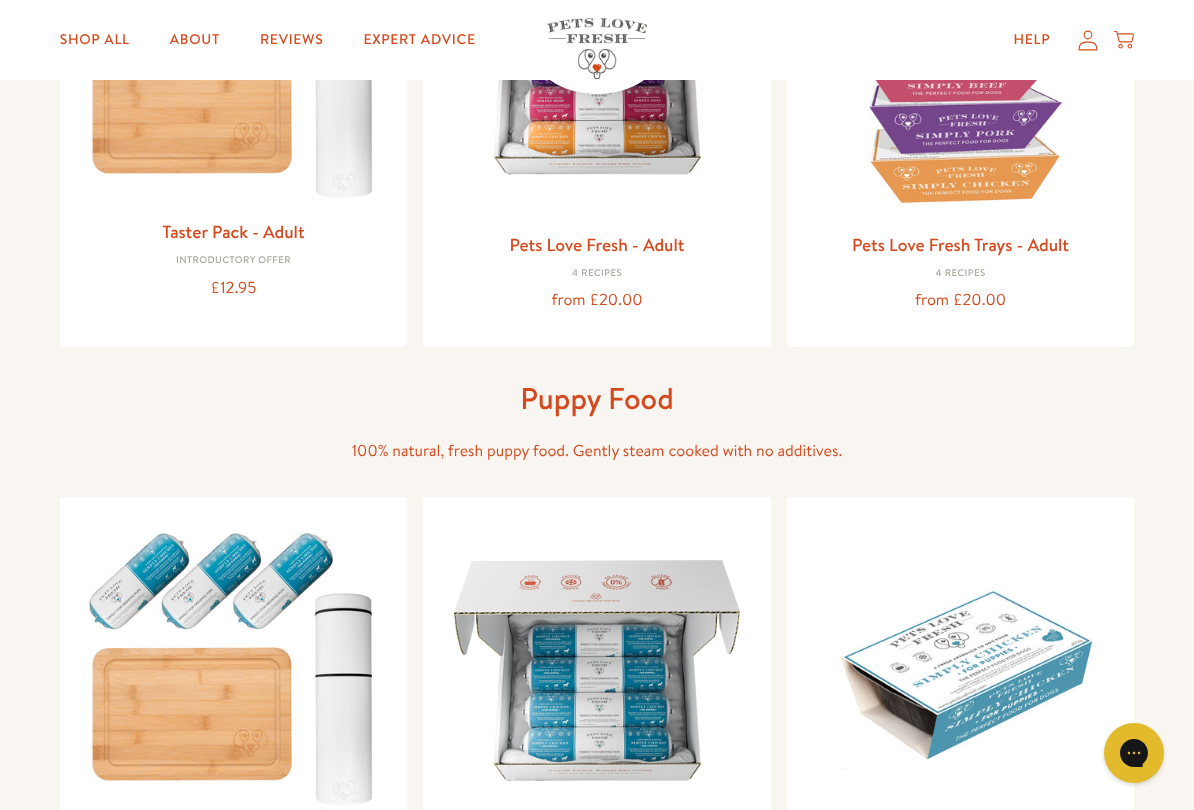 click at bounding box center [597, 64] 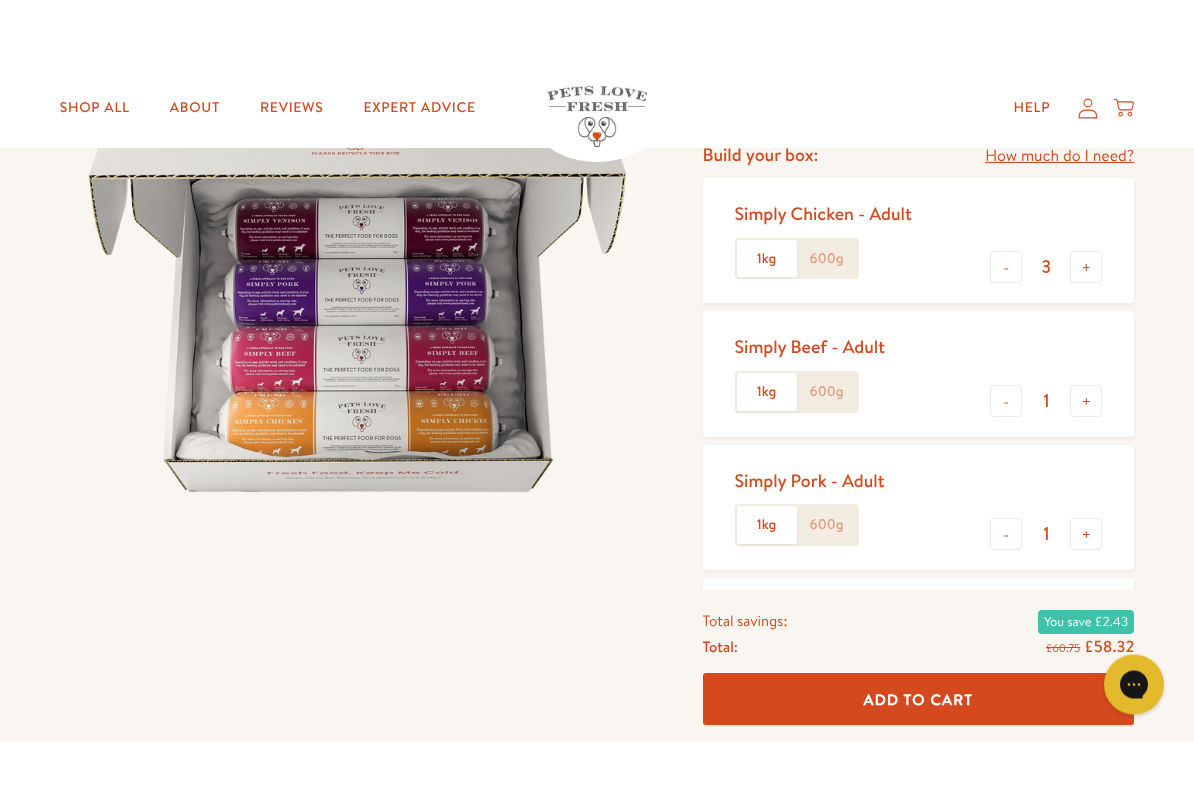 scroll, scrollTop: 237, scrollLeft: 0, axis: vertical 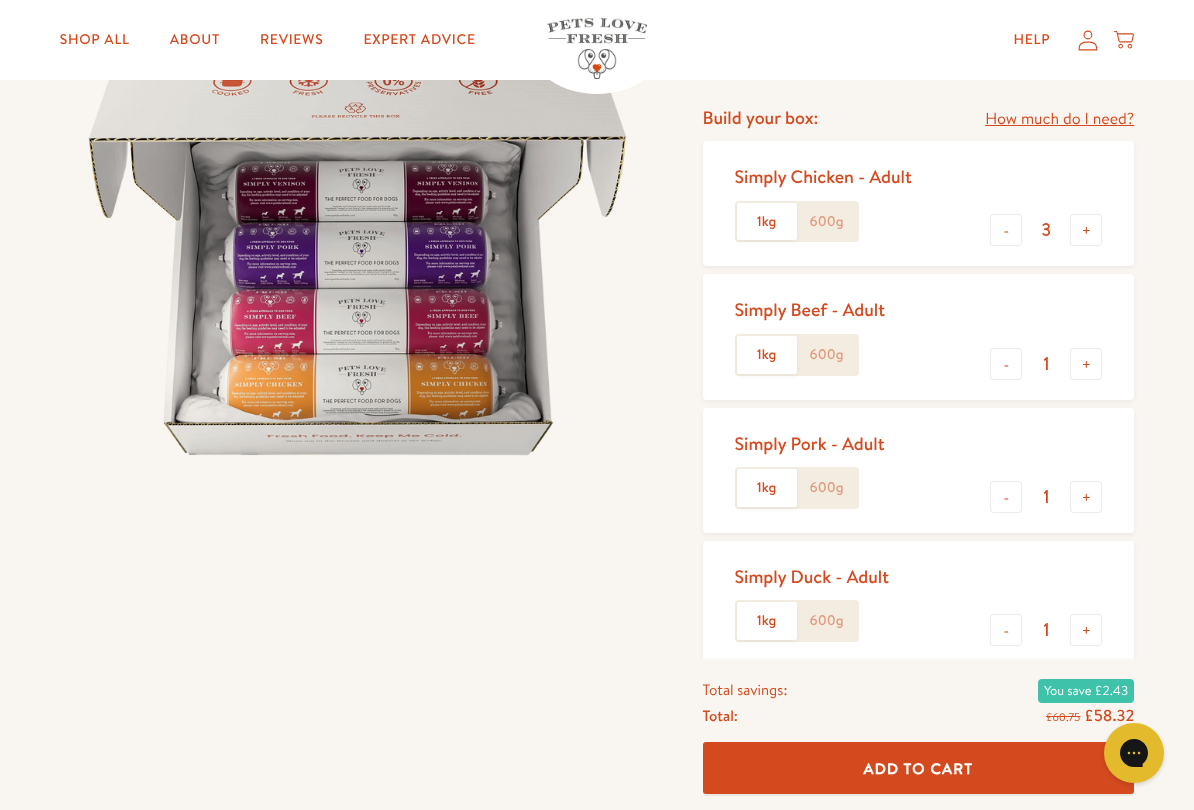 click on "-" at bounding box center [1006, 230] 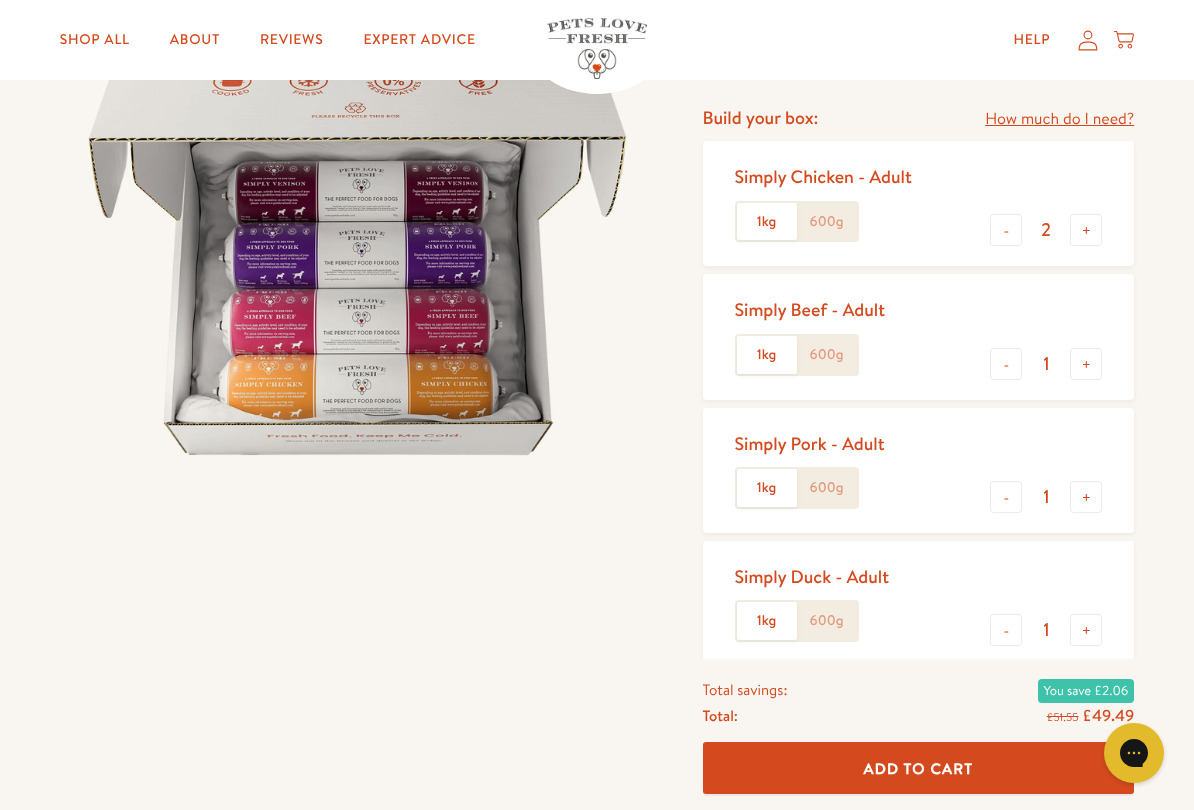 click on "-" at bounding box center (1006, 230) 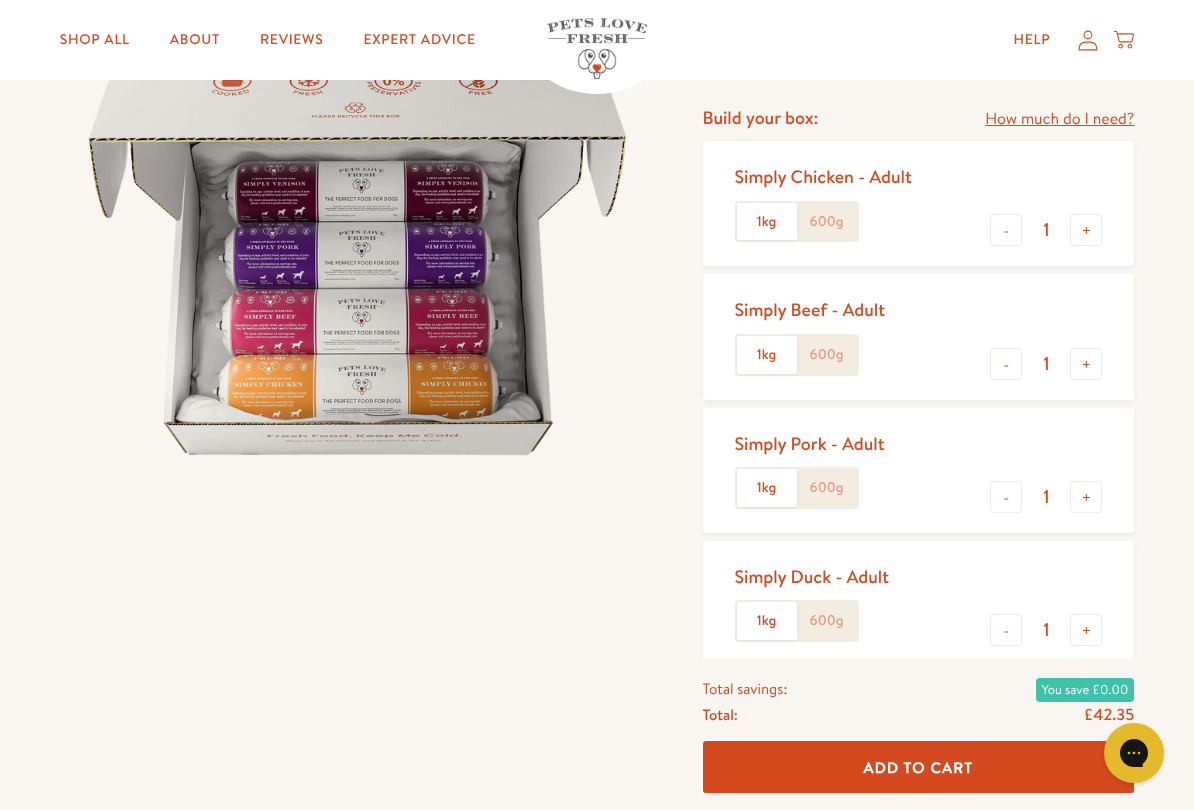 click on "-" at bounding box center (1006, 230) 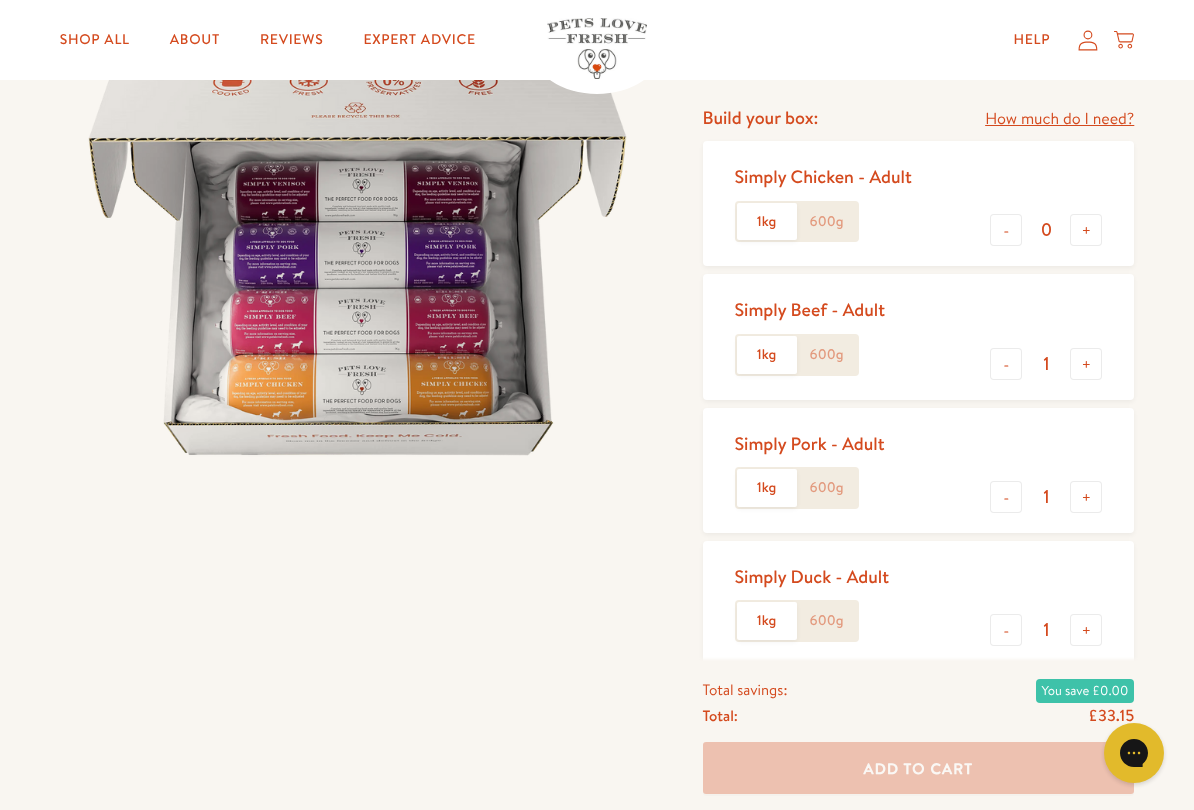 click on "+" at bounding box center [1086, 364] 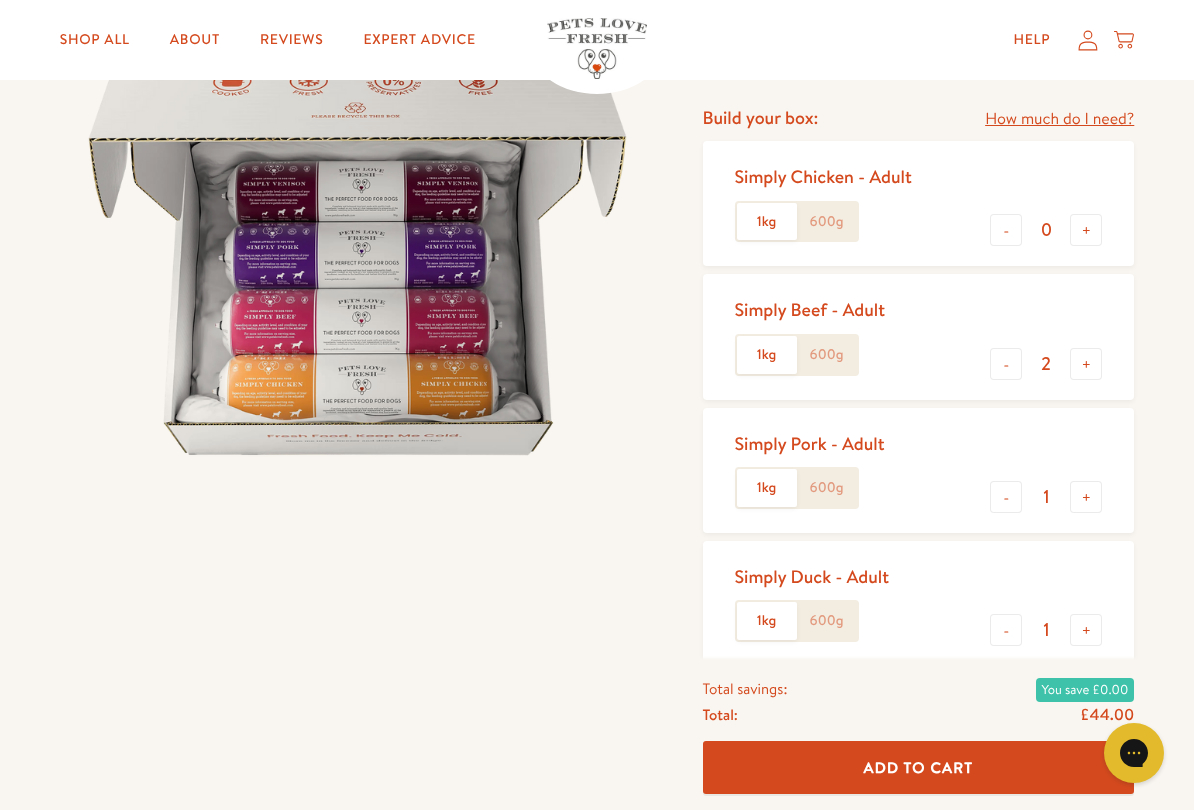 click on "+" at bounding box center [1086, 364] 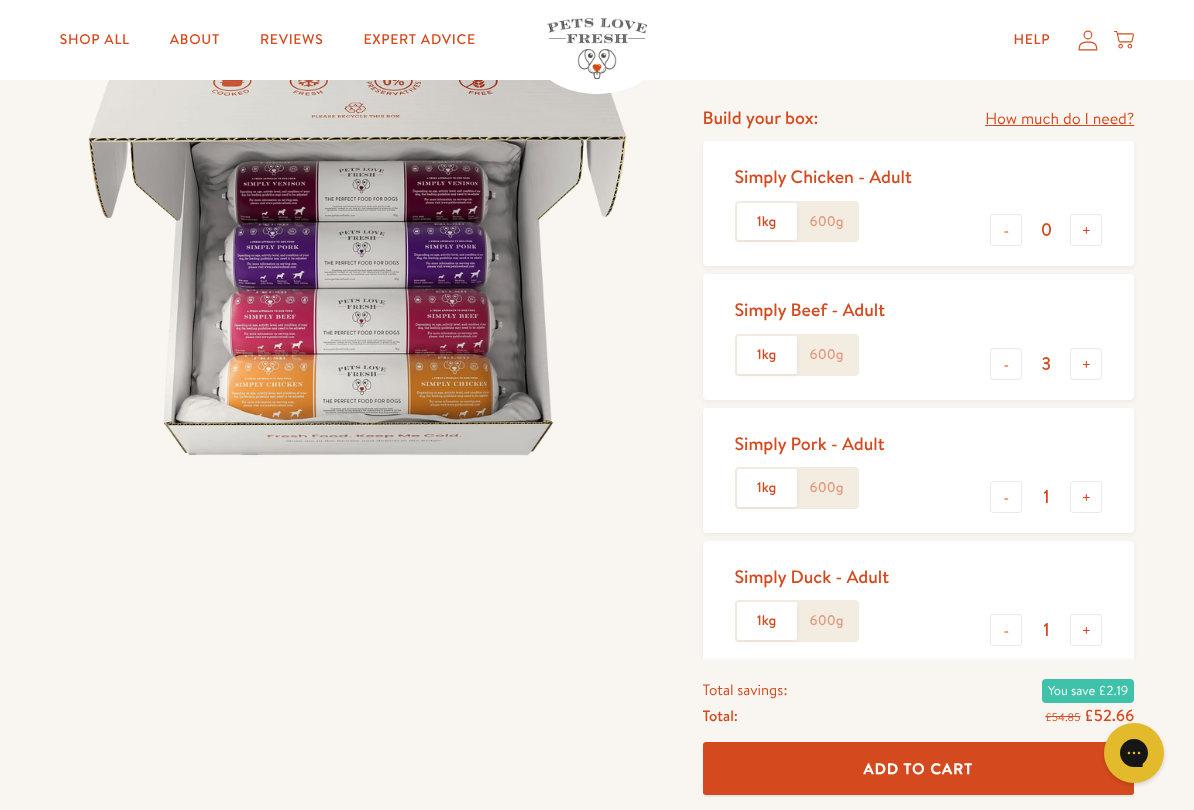 click on "+" at bounding box center [1086, 364] 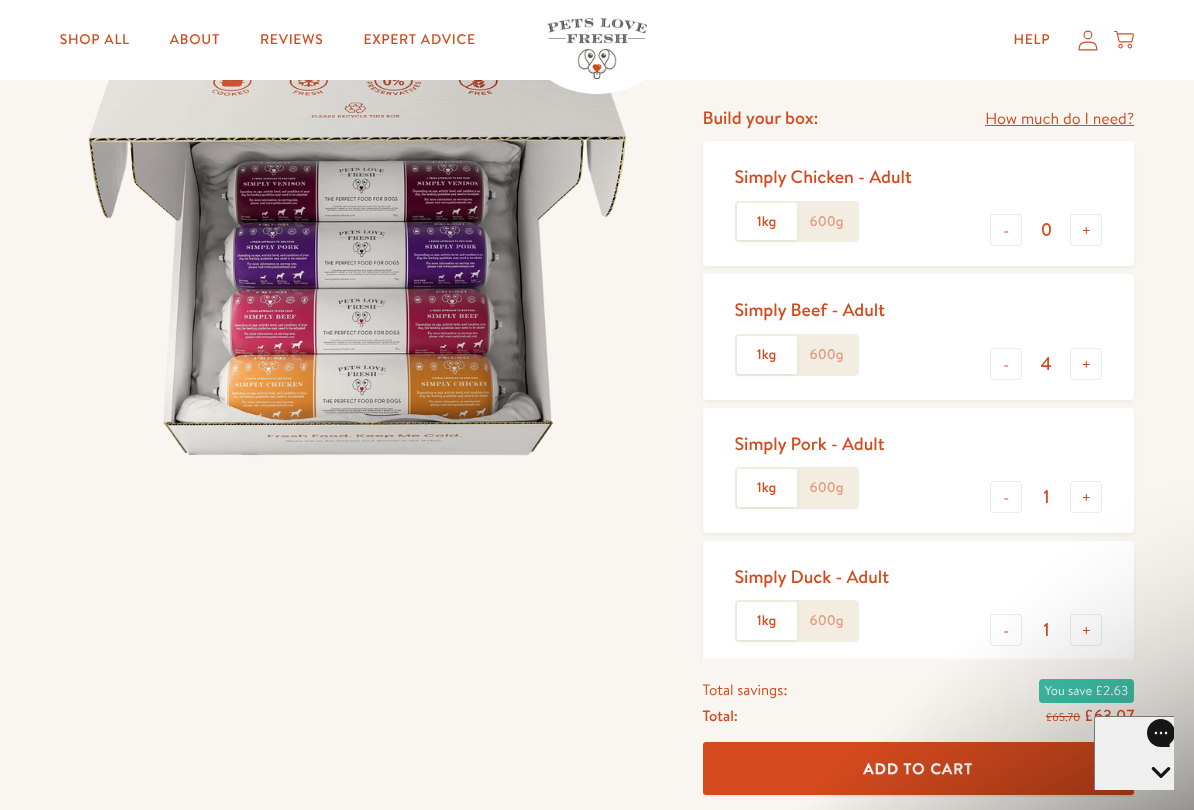 scroll, scrollTop: 0, scrollLeft: 0, axis: both 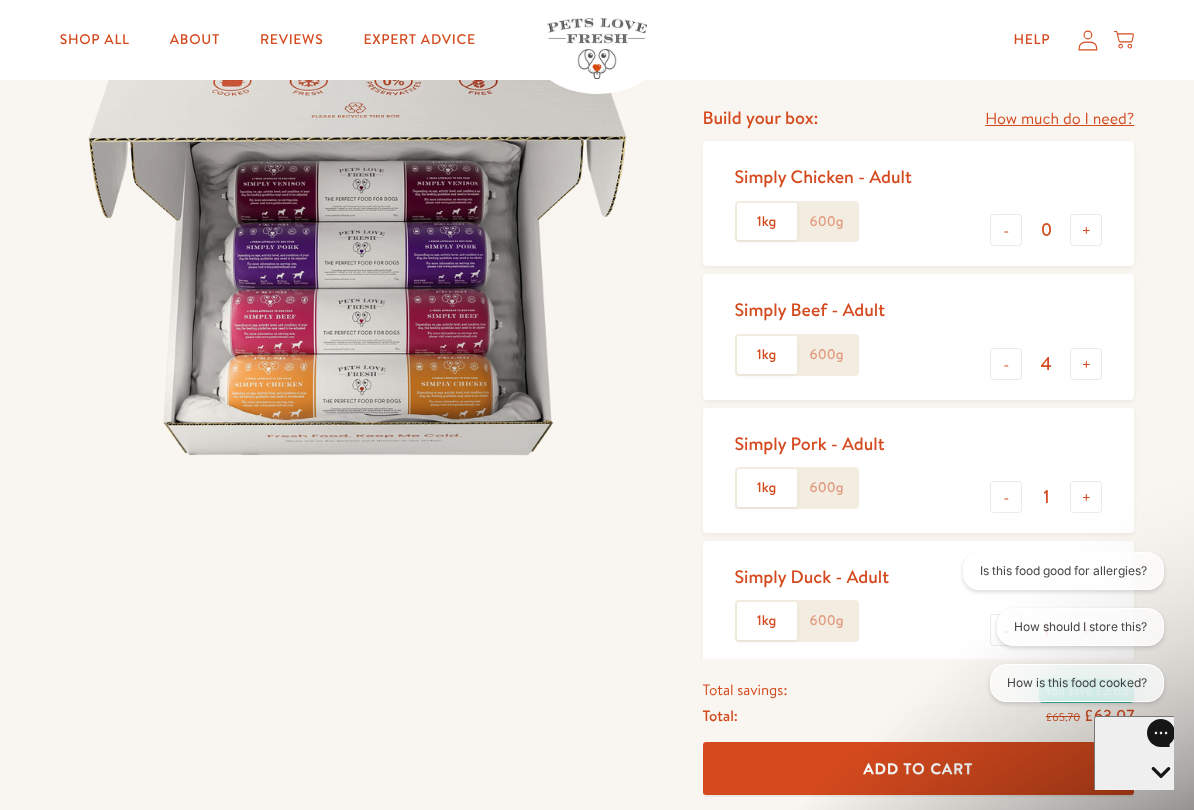 click on "+" at bounding box center (1086, 364) 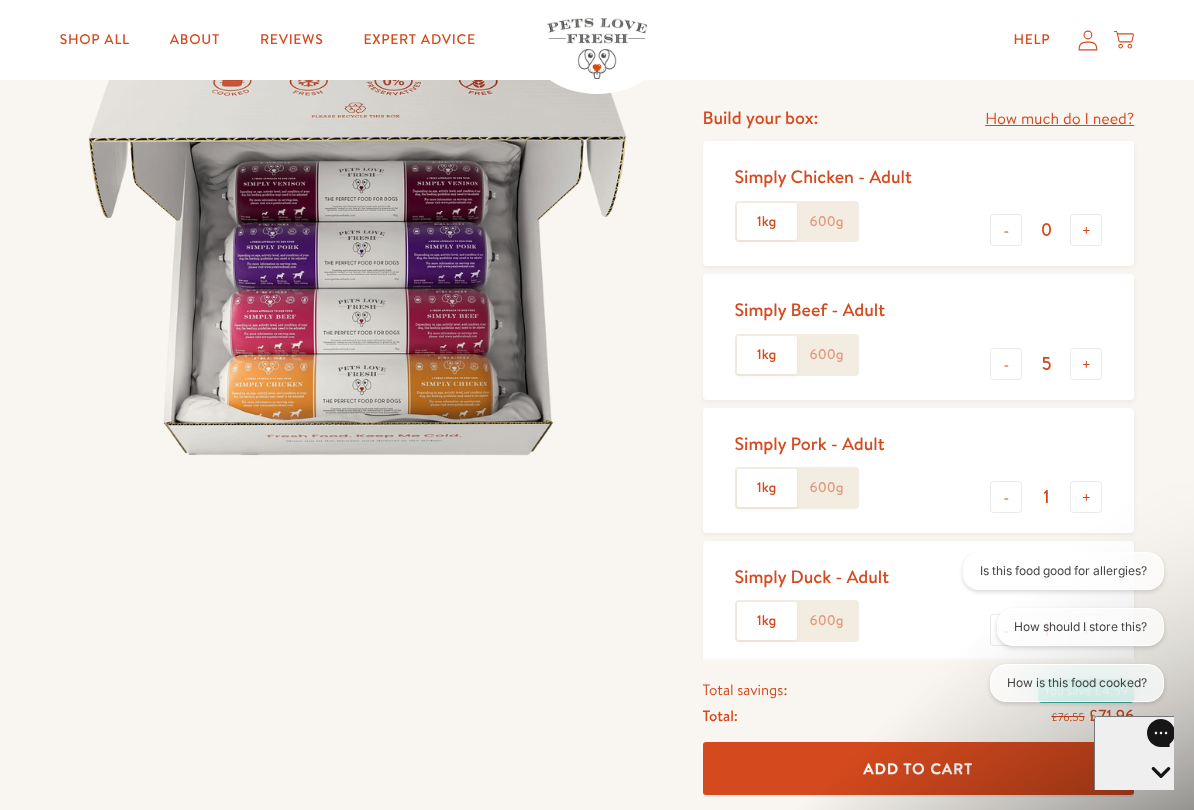 click on "+" at bounding box center [1086, 364] 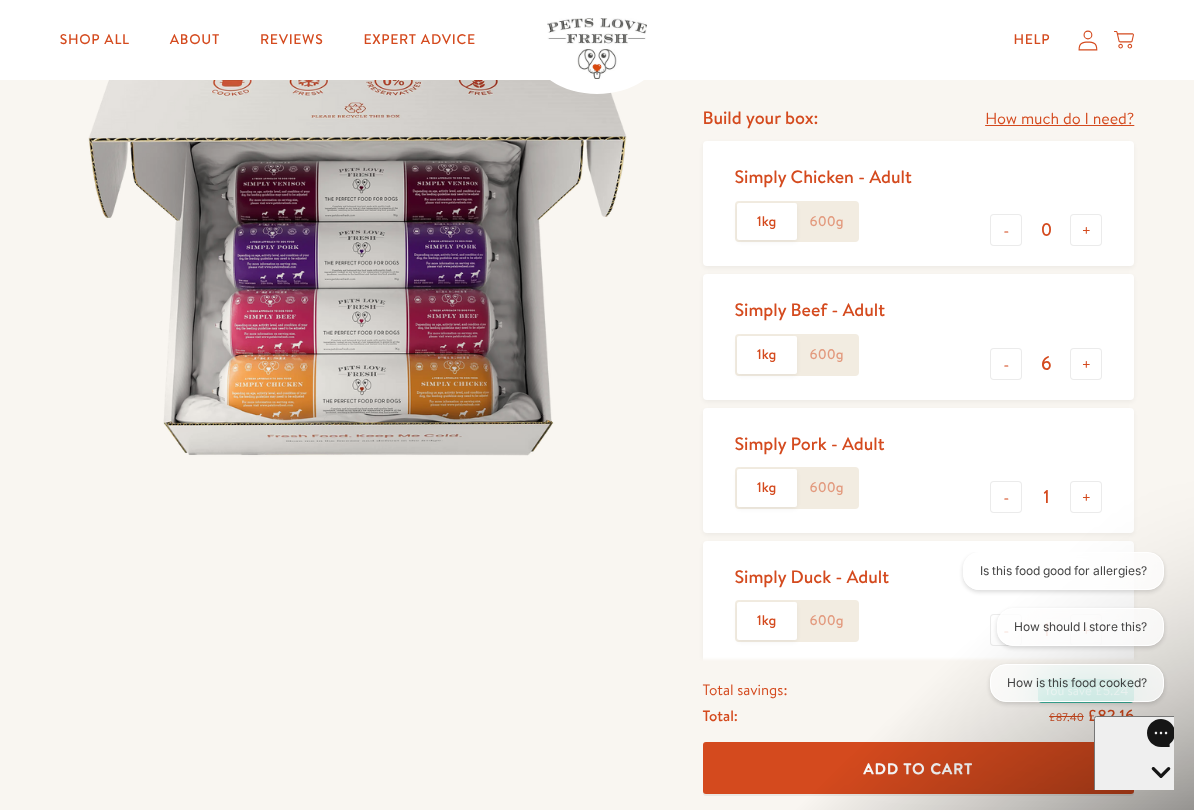 click on "-" at bounding box center (1006, 497) 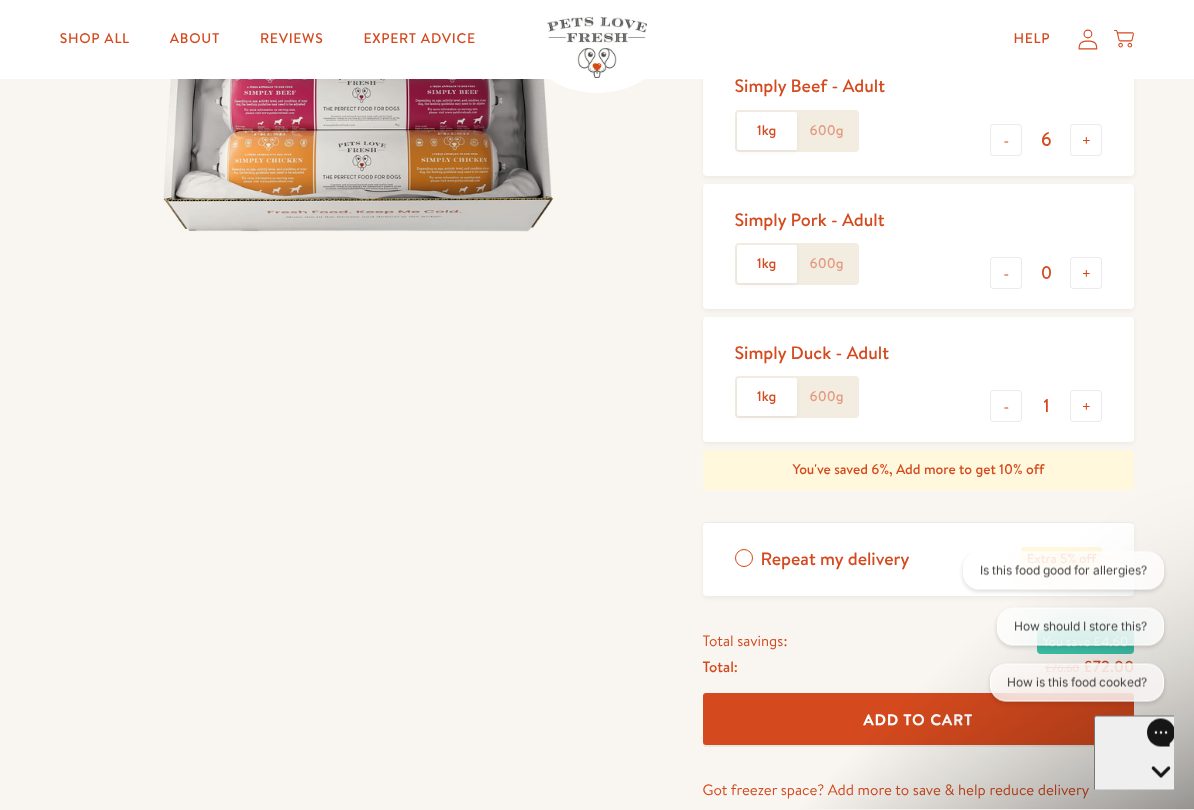 scroll, scrollTop: 461, scrollLeft: 0, axis: vertical 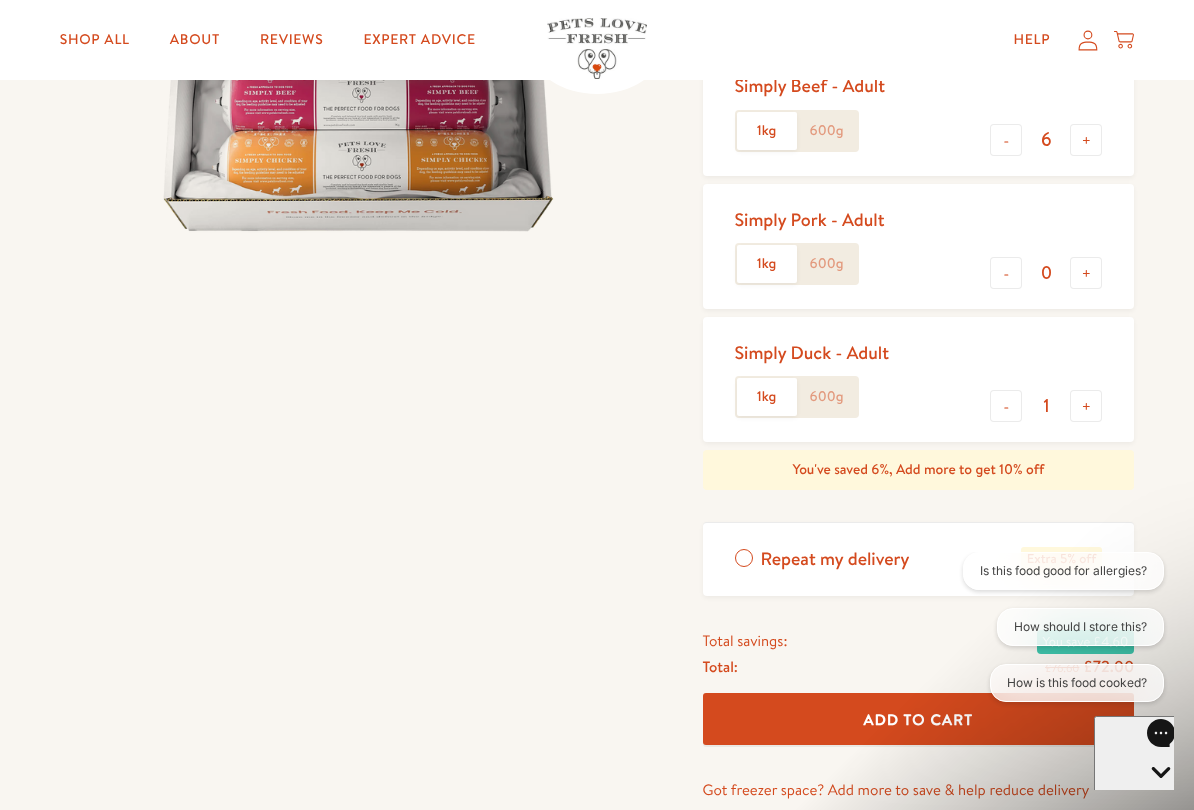 click on "-" at bounding box center (1006, 406) 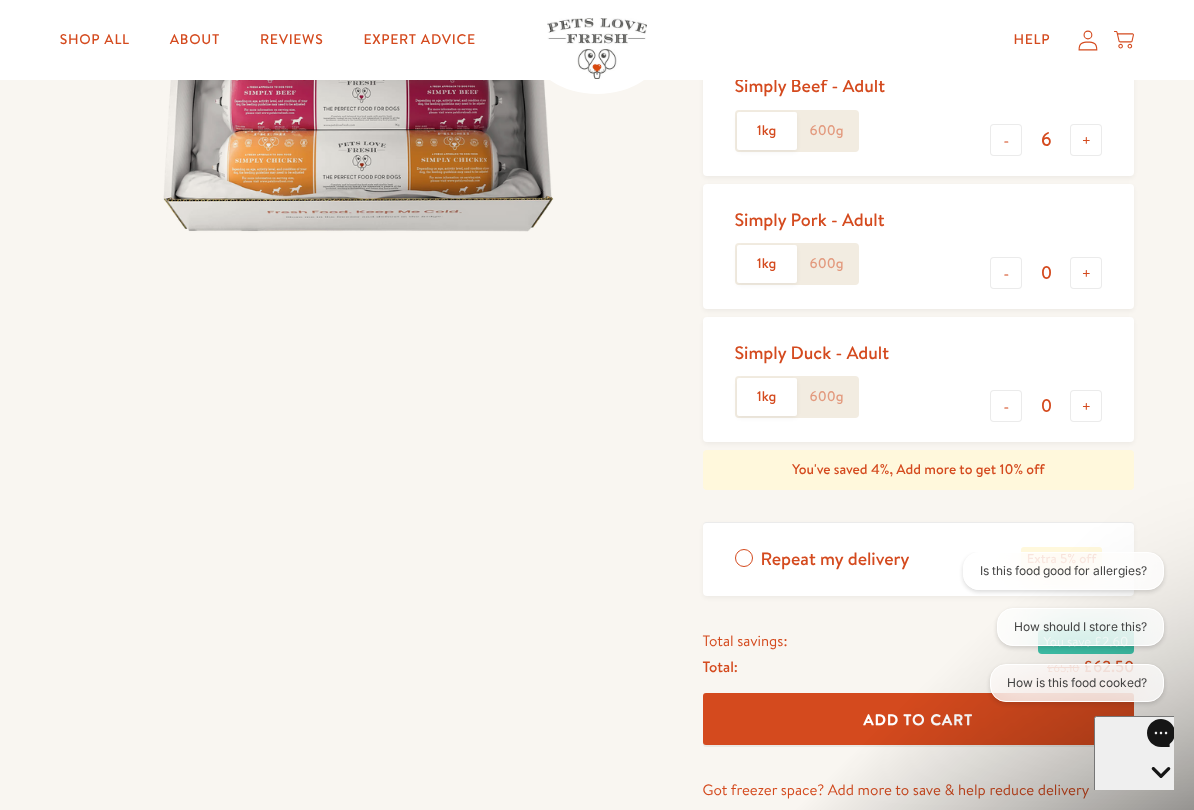 click on "-" at bounding box center (1006, 406) 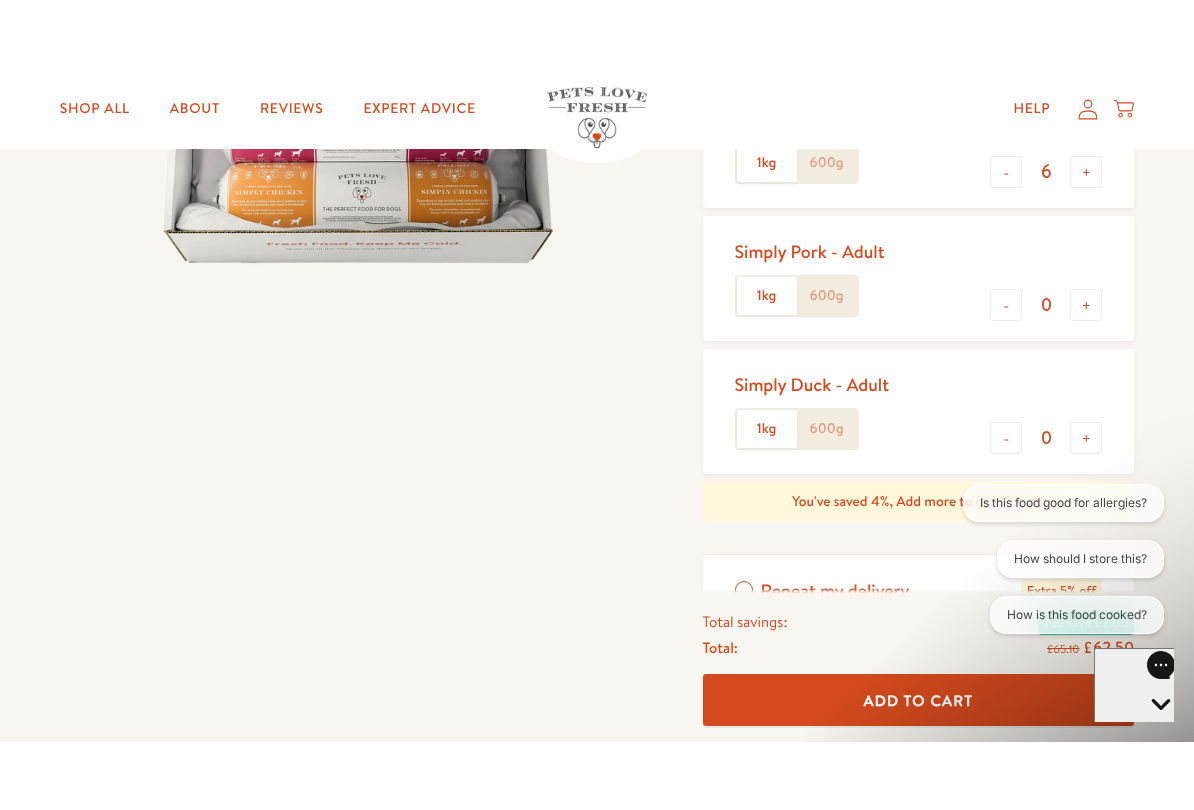 scroll, scrollTop: 497, scrollLeft: 0, axis: vertical 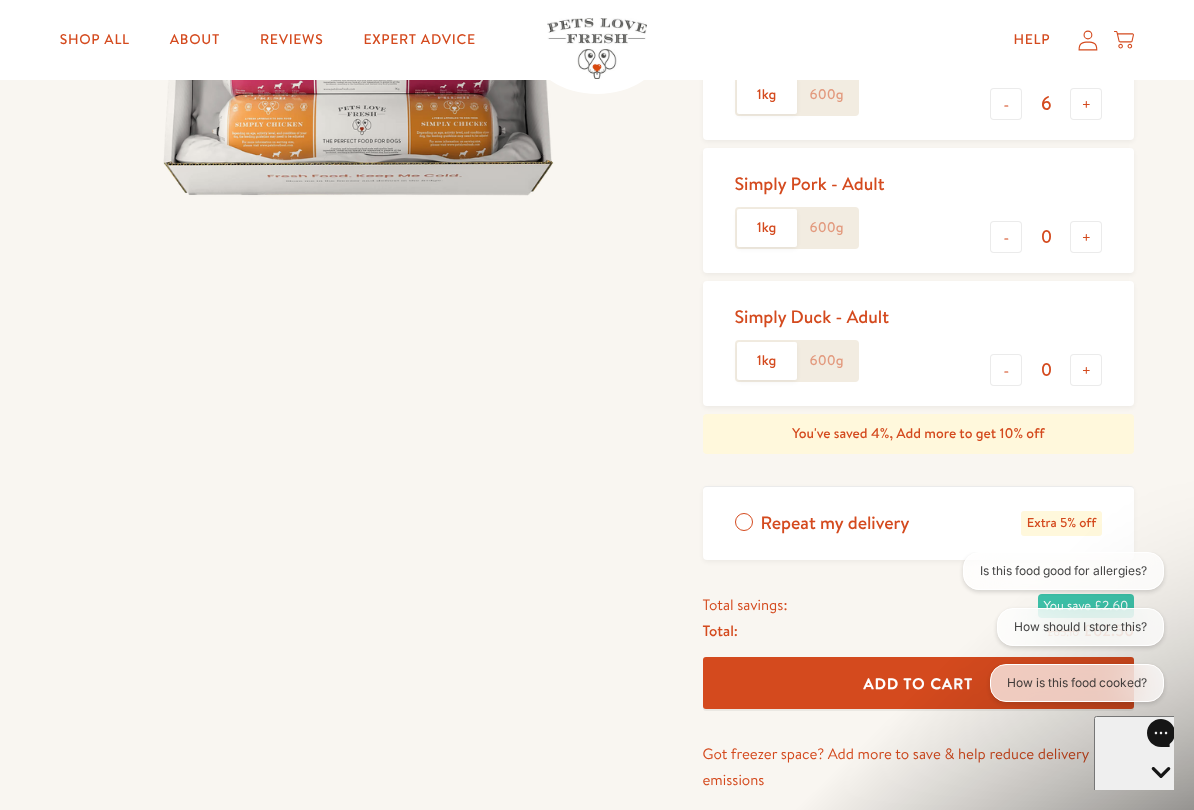 click on "Is this food good for allergies? How should I store this? How is this food cooked?" at bounding box center [1054, 631] 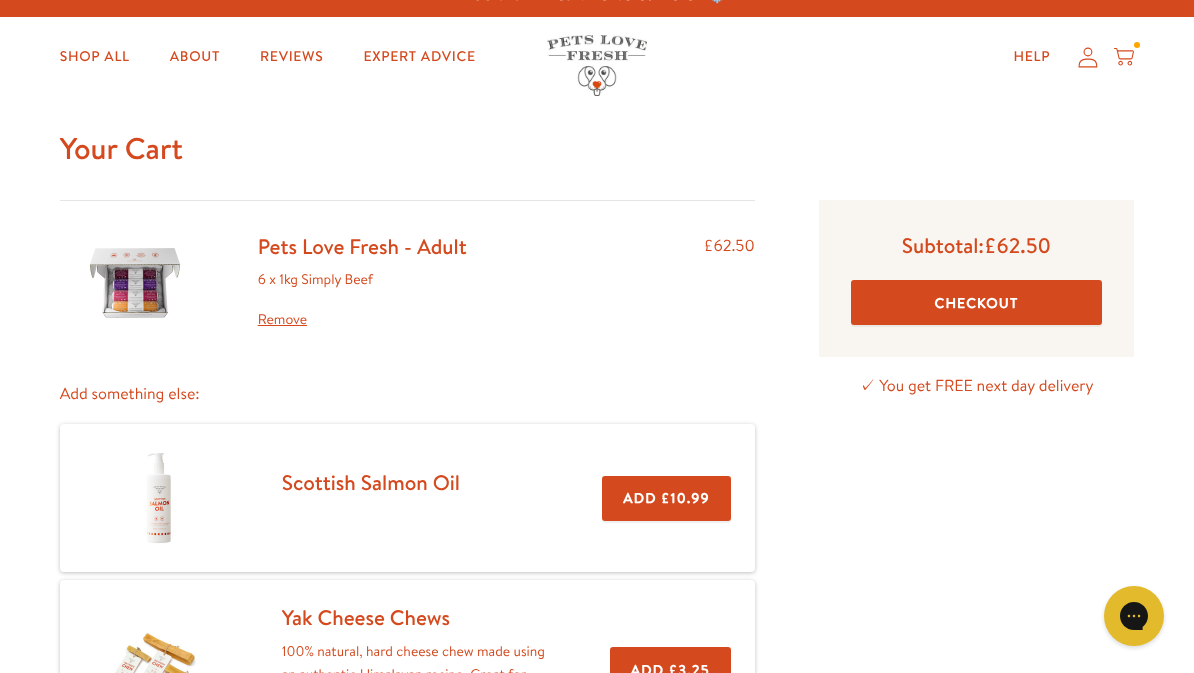 scroll, scrollTop: 0, scrollLeft: 0, axis: both 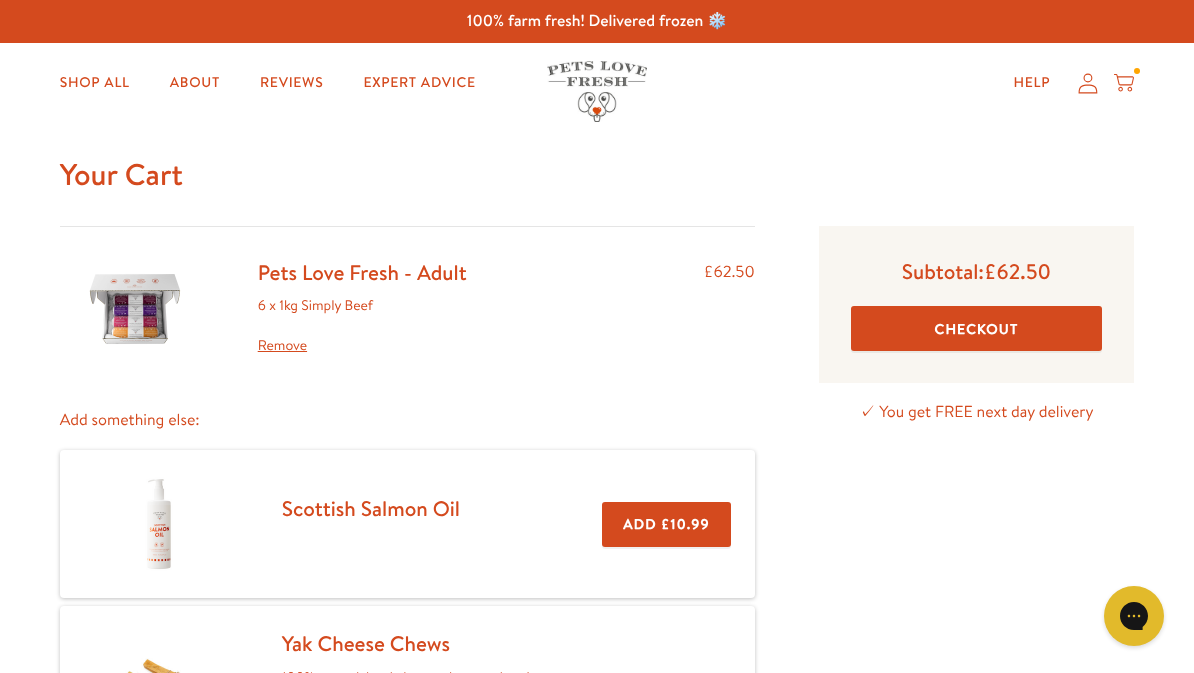 click 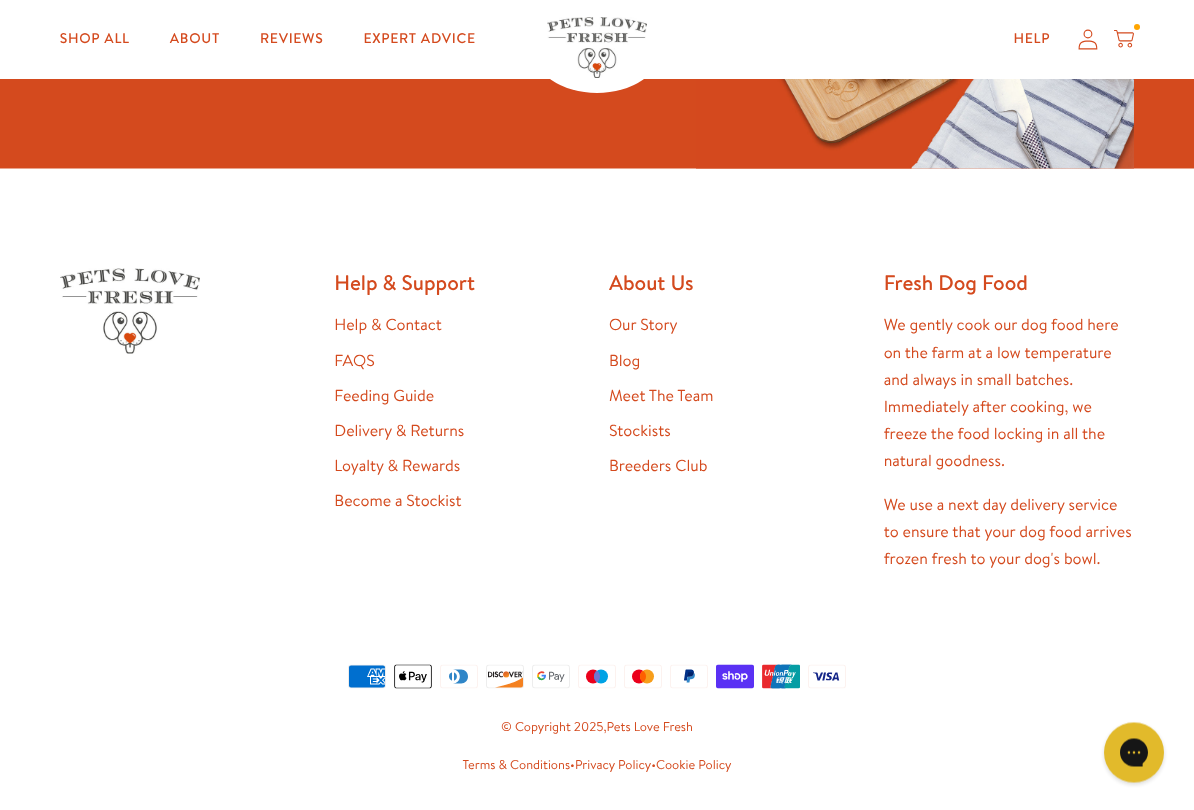scroll, scrollTop: 1108, scrollLeft: 0, axis: vertical 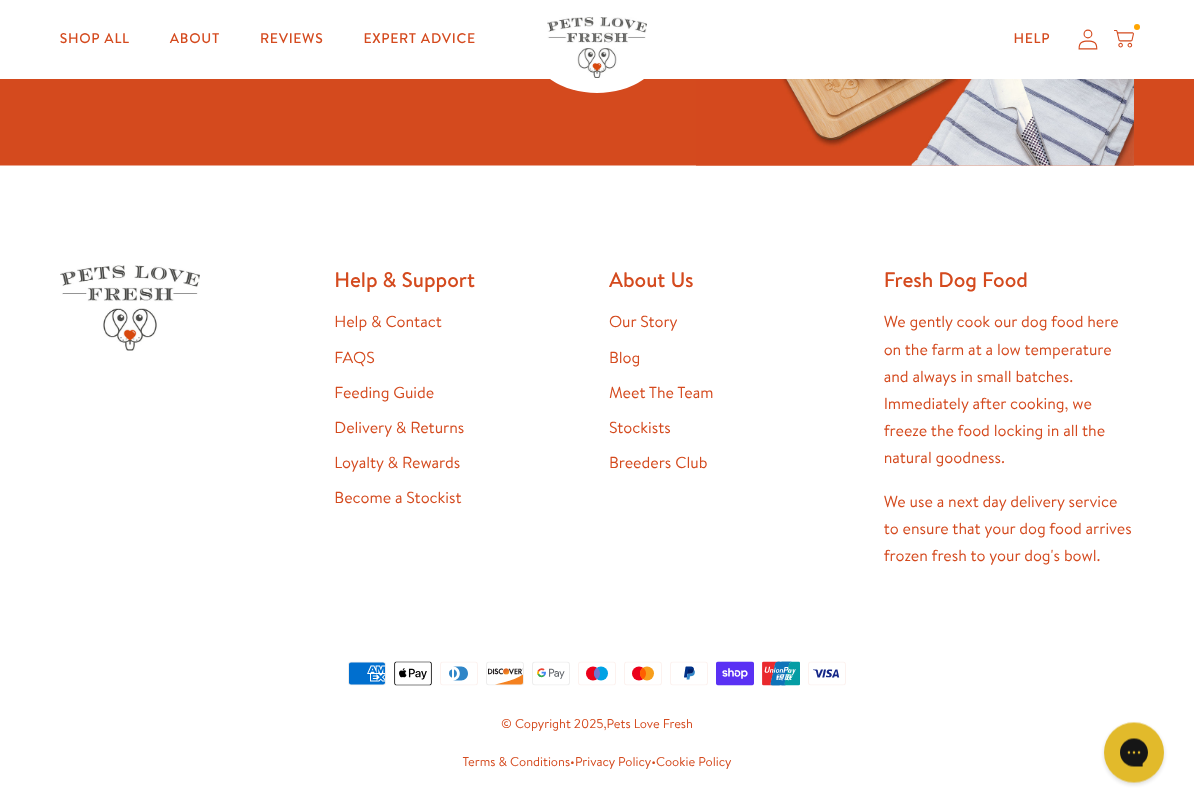 click on "Loyalty & Rewards" at bounding box center [397, 463] 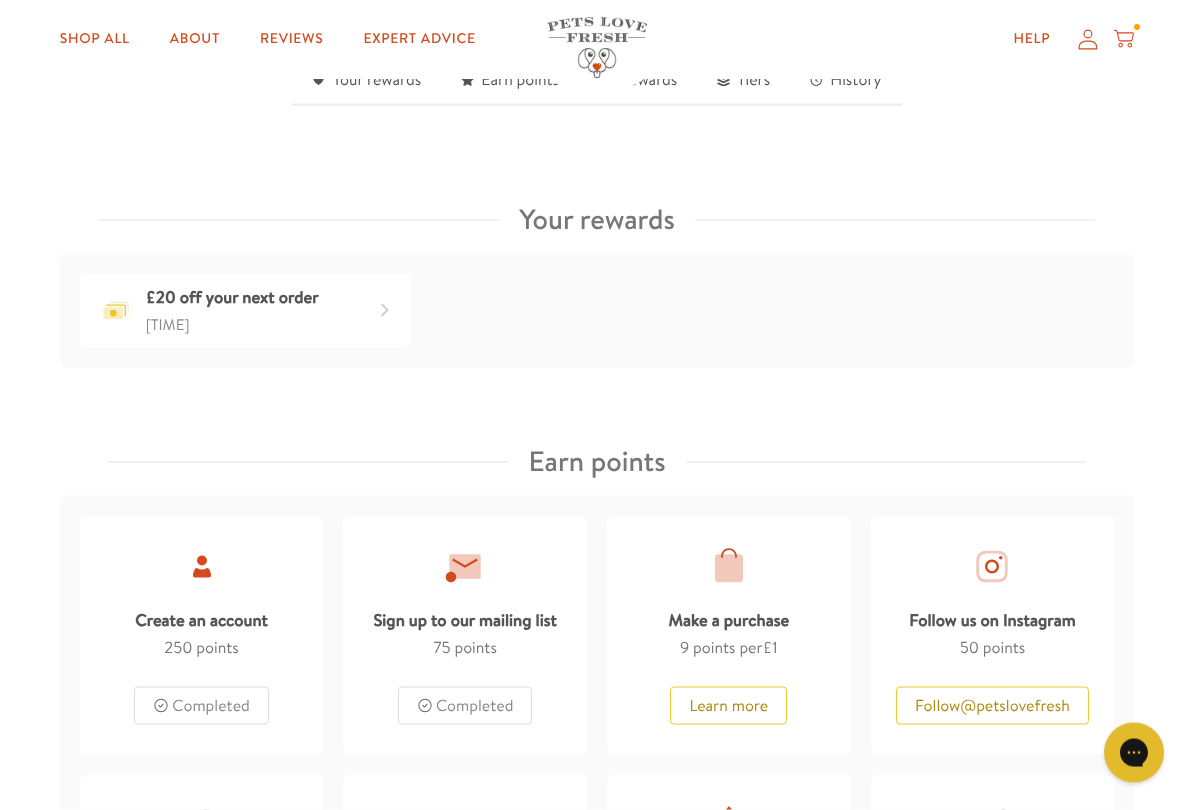 scroll, scrollTop: 689, scrollLeft: 0, axis: vertical 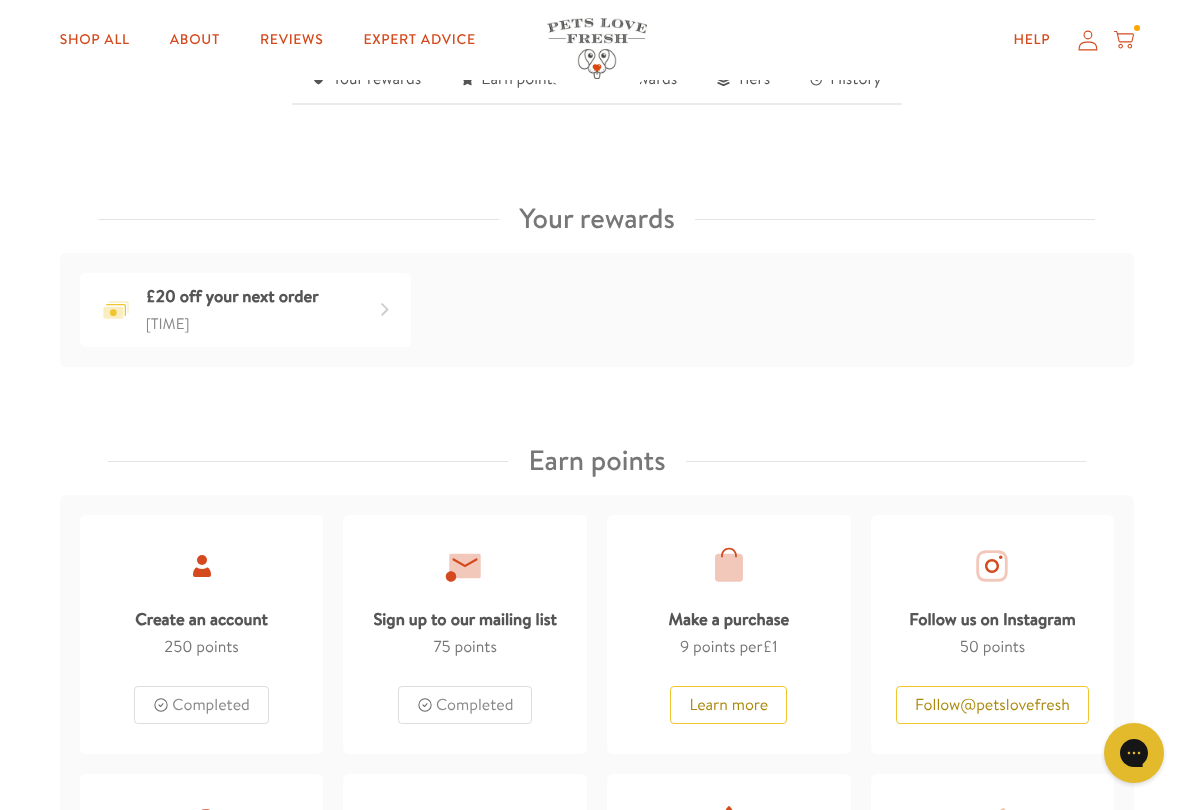 click on "£20 off your next order" at bounding box center (232, 297) 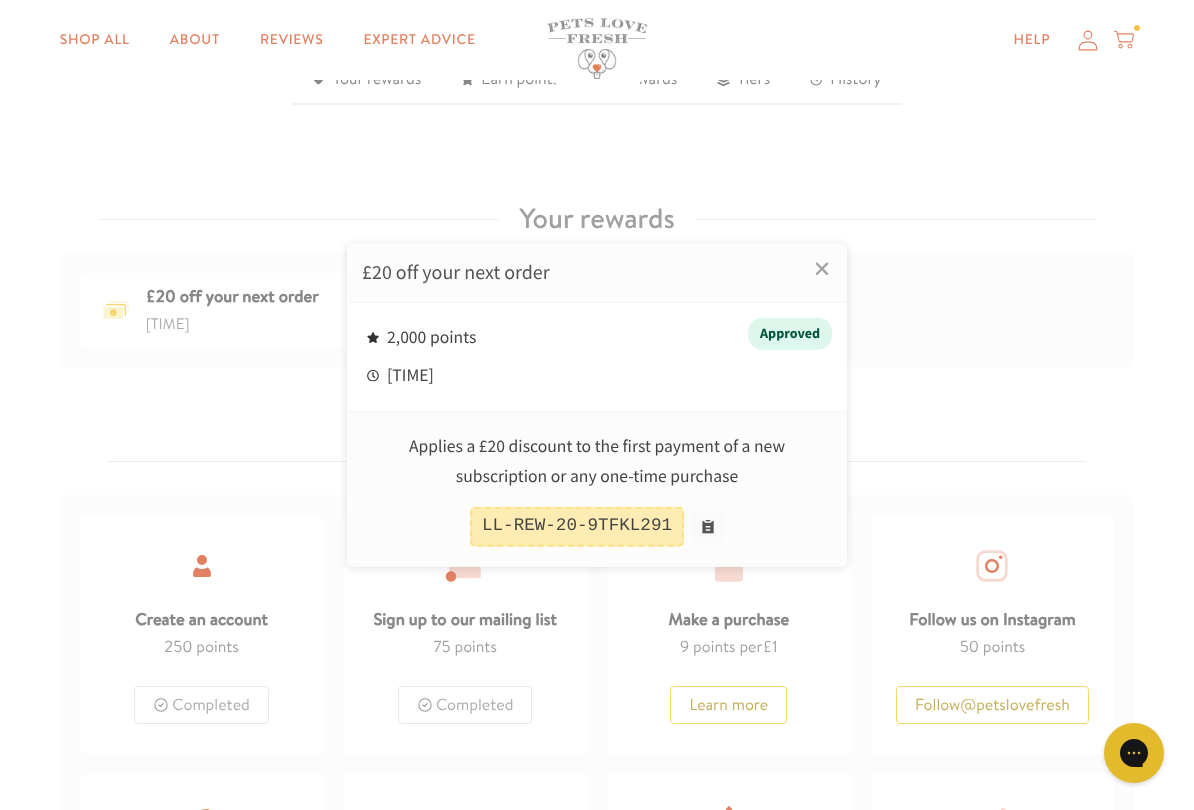 click on "LL-REW-20-9TFKL291" at bounding box center (577, 526) 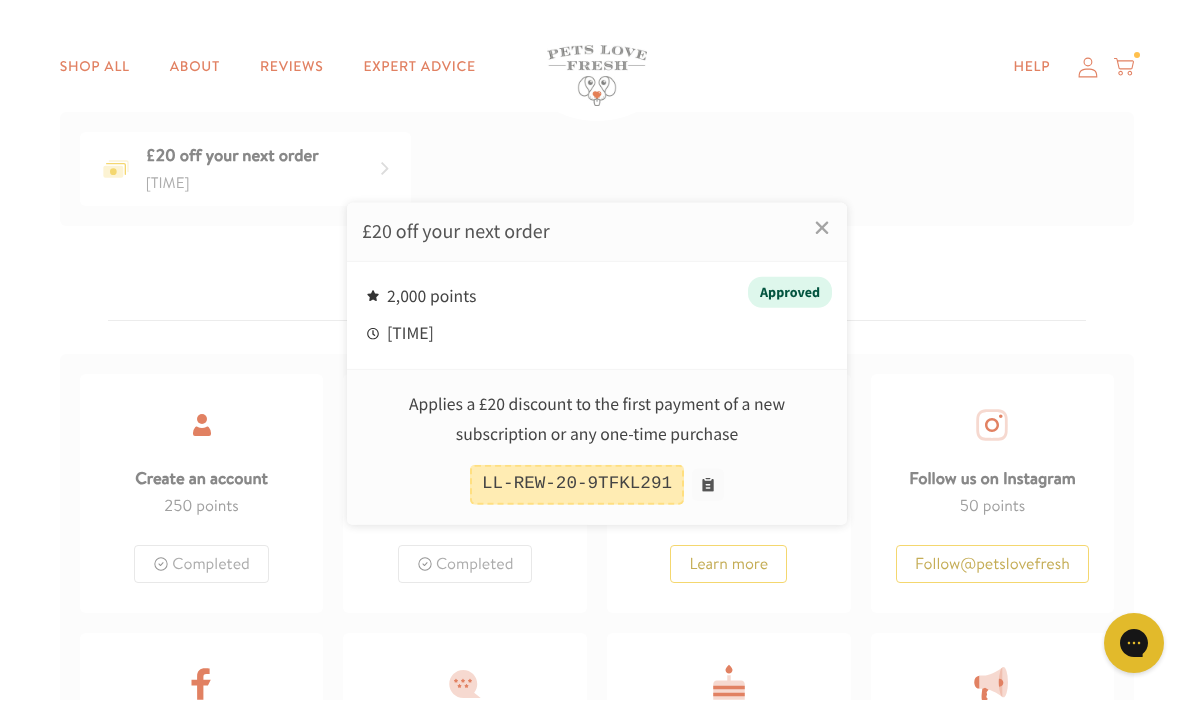 scroll, scrollTop: 855, scrollLeft: 0, axis: vertical 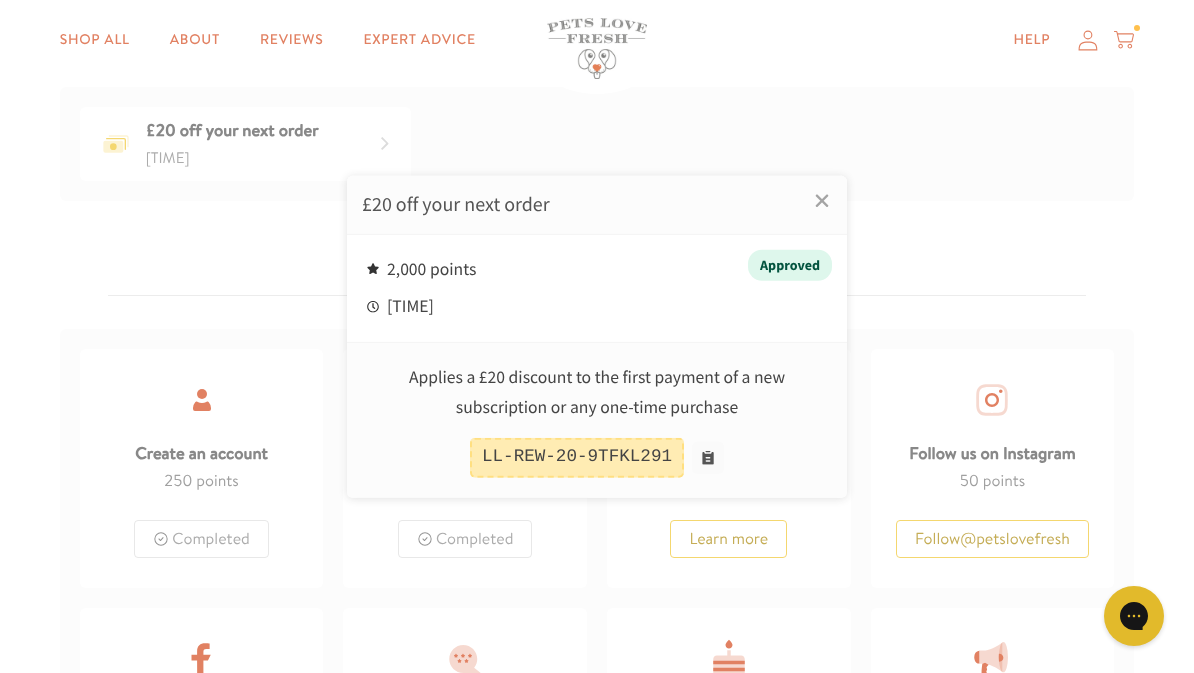 click at bounding box center [597, 336] 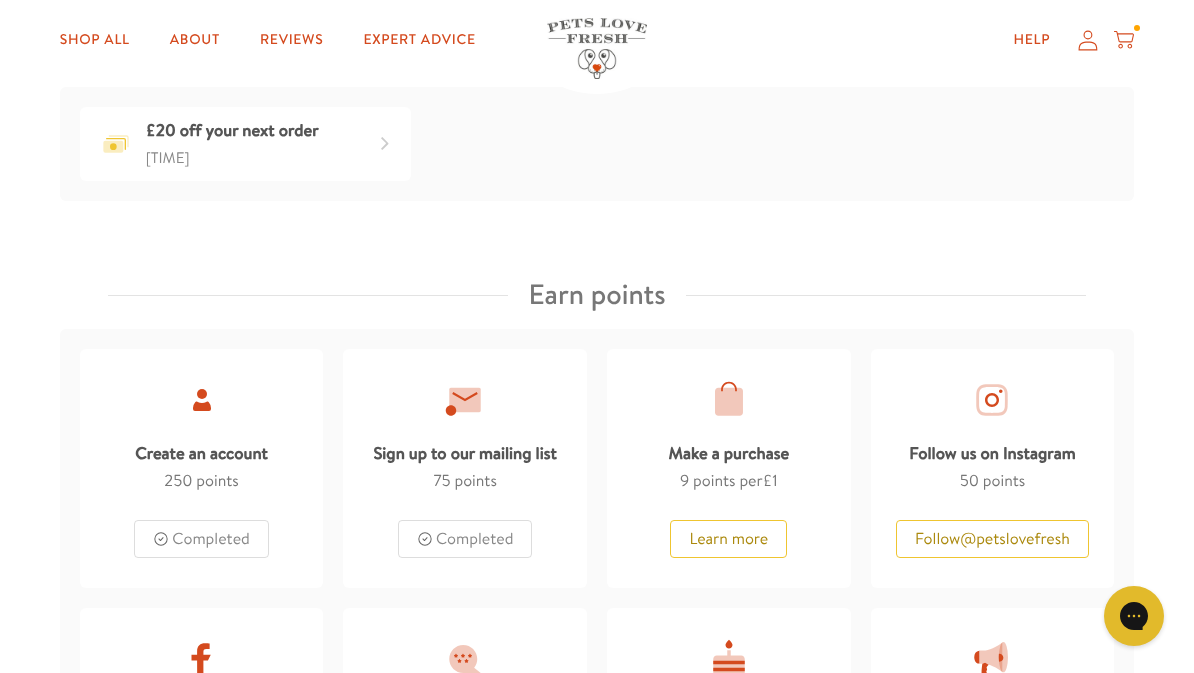 click at bounding box center (385, 144) 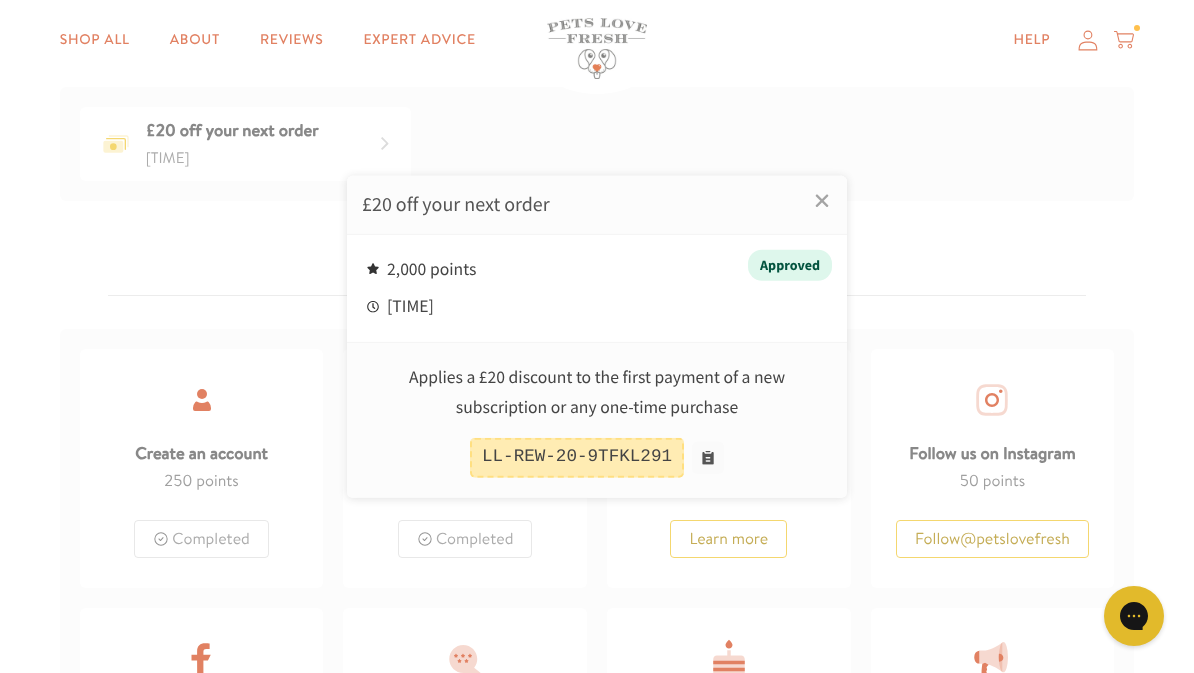 click on "LL-REW-20-9TFKL291" at bounding box center (577, 458) 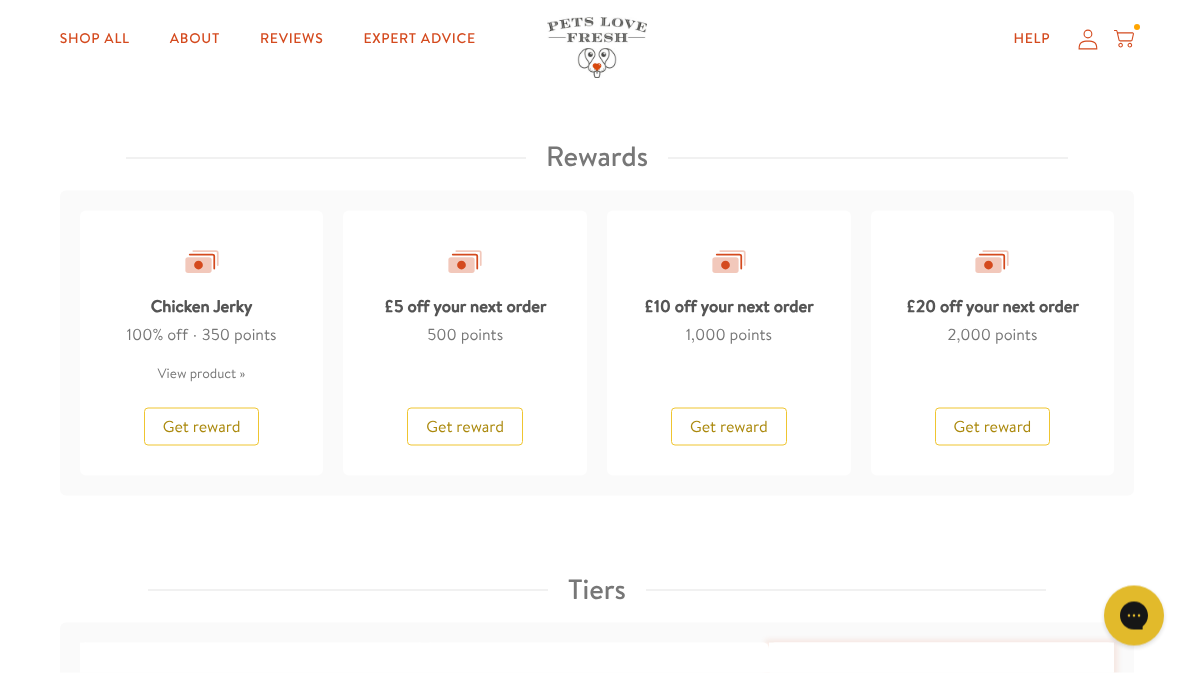 scroll, scrollTop: 1608, scrollLeft: 0, axis: vertical 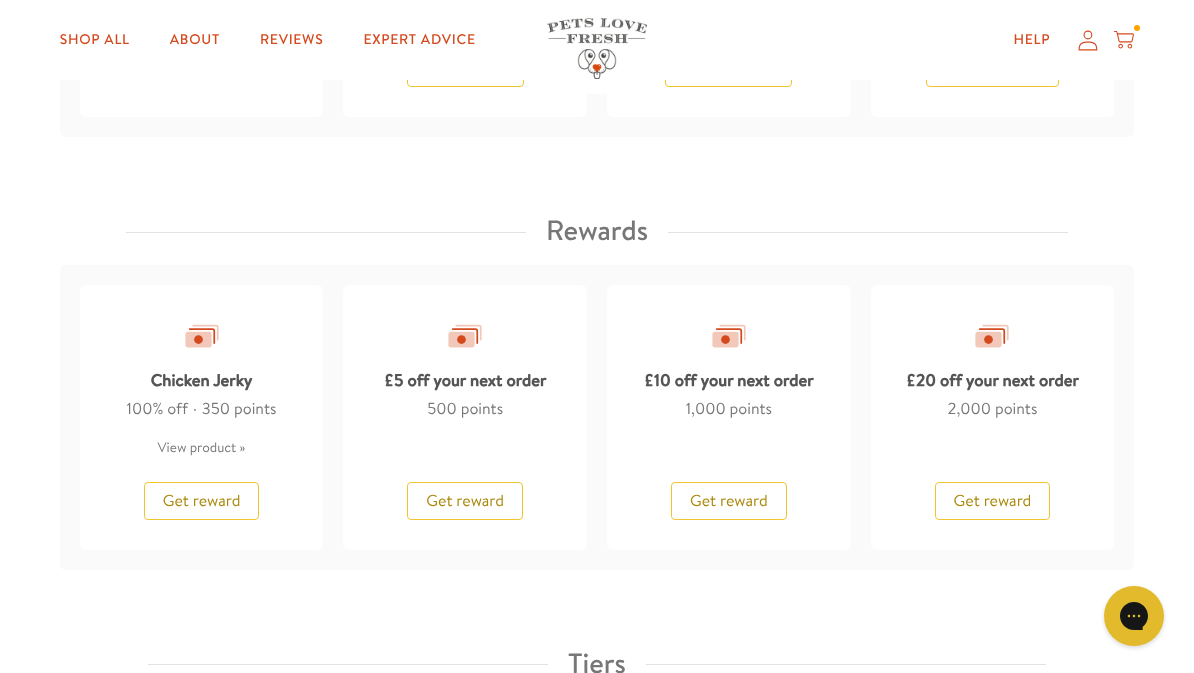 click on "Get reward" at bounding box center (993, 501) 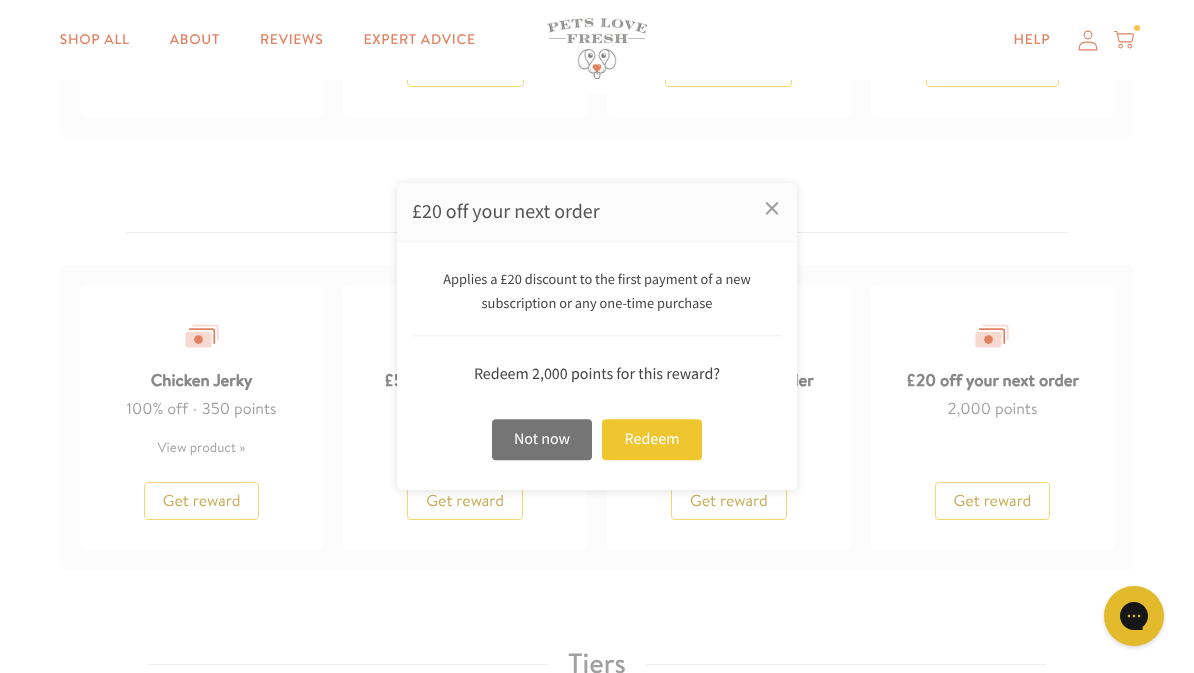 click on "Redeem" at bounding box center (652, 439) 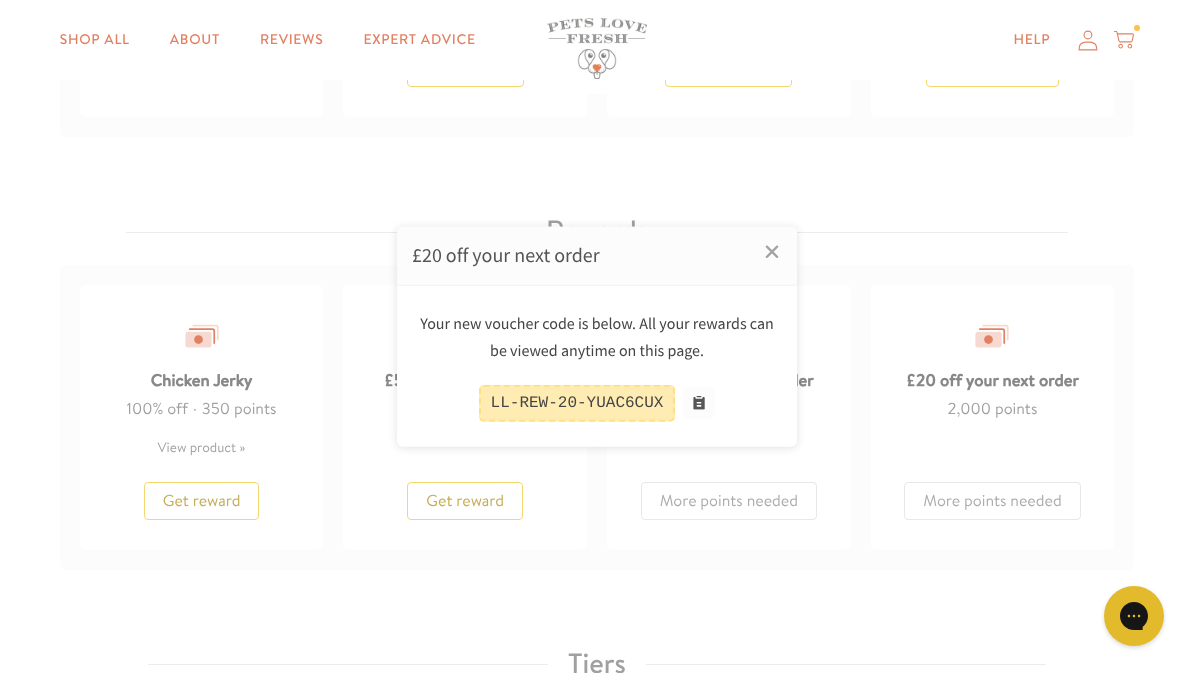 click on "LL-REW-20-YUAC6CUX" at bounding box center [577, 403] 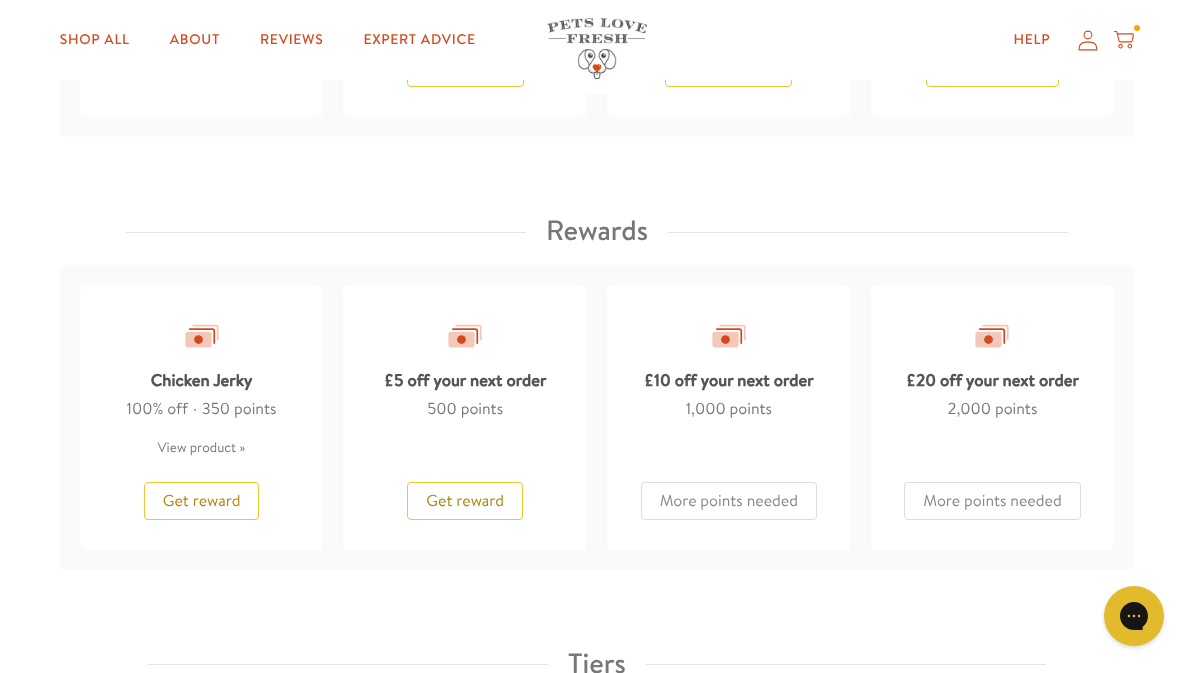 click 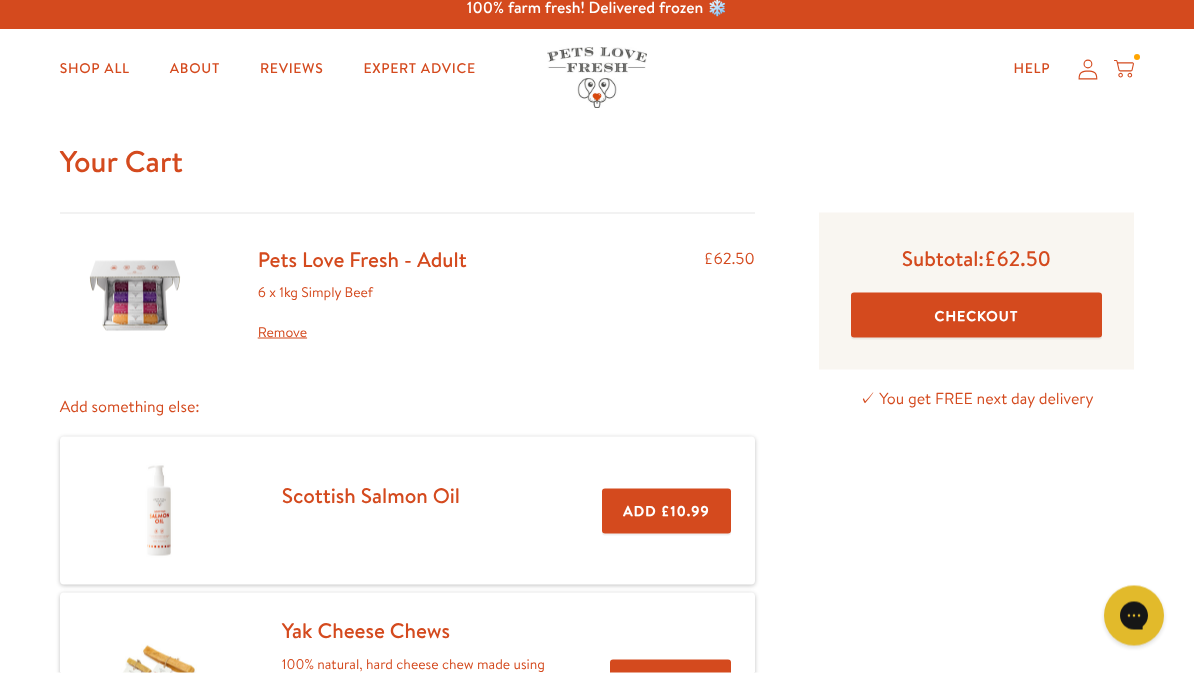 scroll, scrollTop: 0, scrollLeft: 0, axis: both 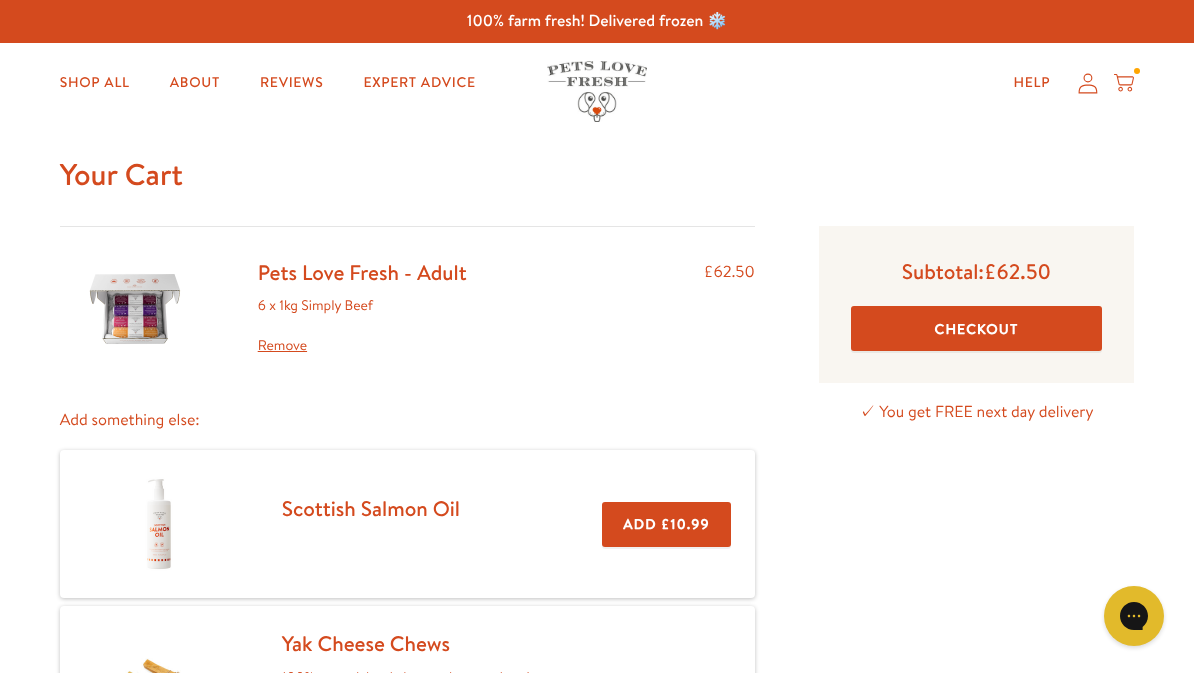 click on "Add something else:" at bounding box center [407, 420] 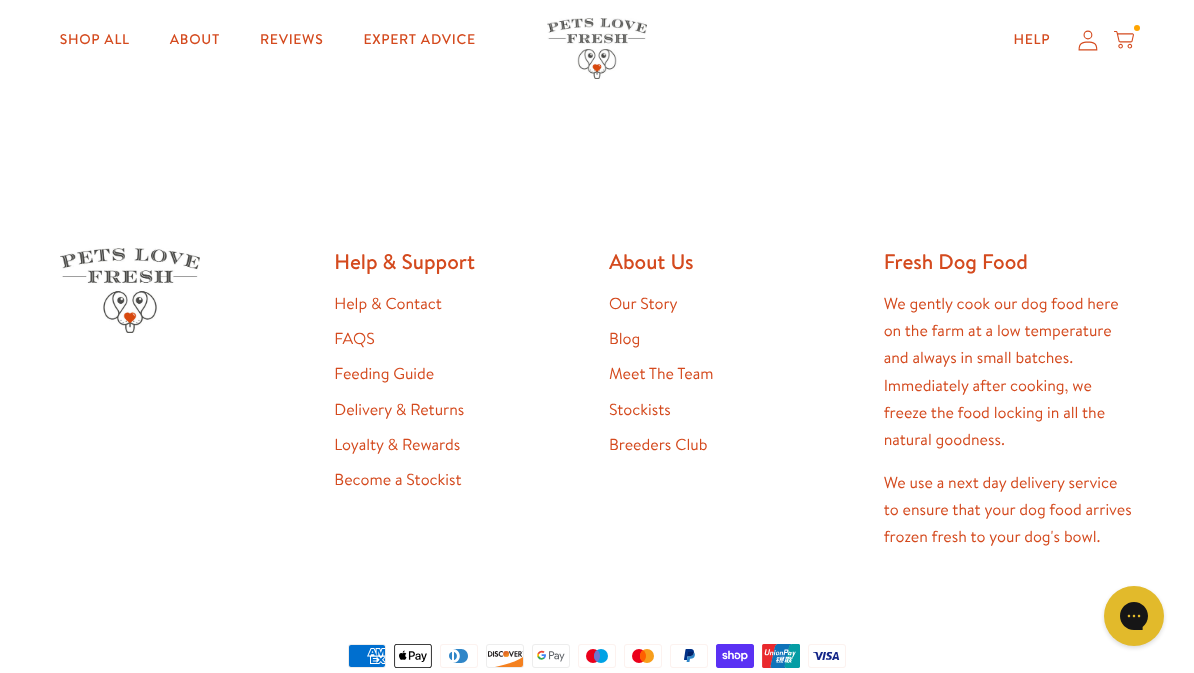 scroll, scrollTop: 954, scrollLeft: 0, axis: vertical 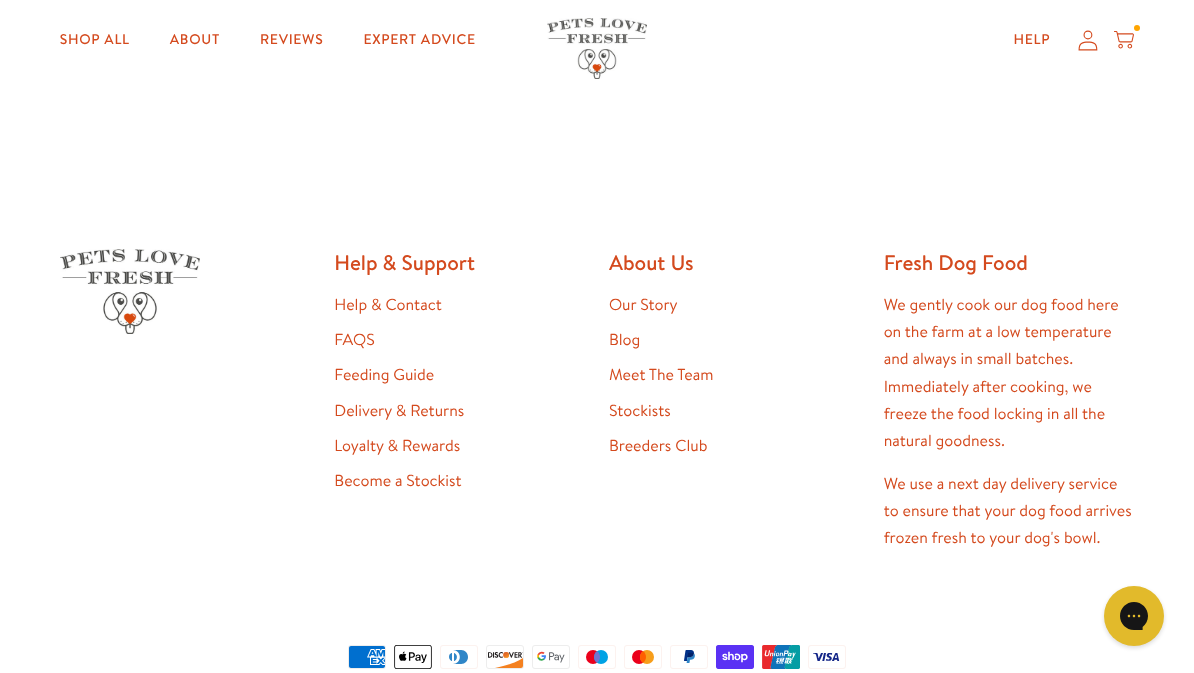 click on "Loyalty & Rewards" at bounding box center [397, 446] 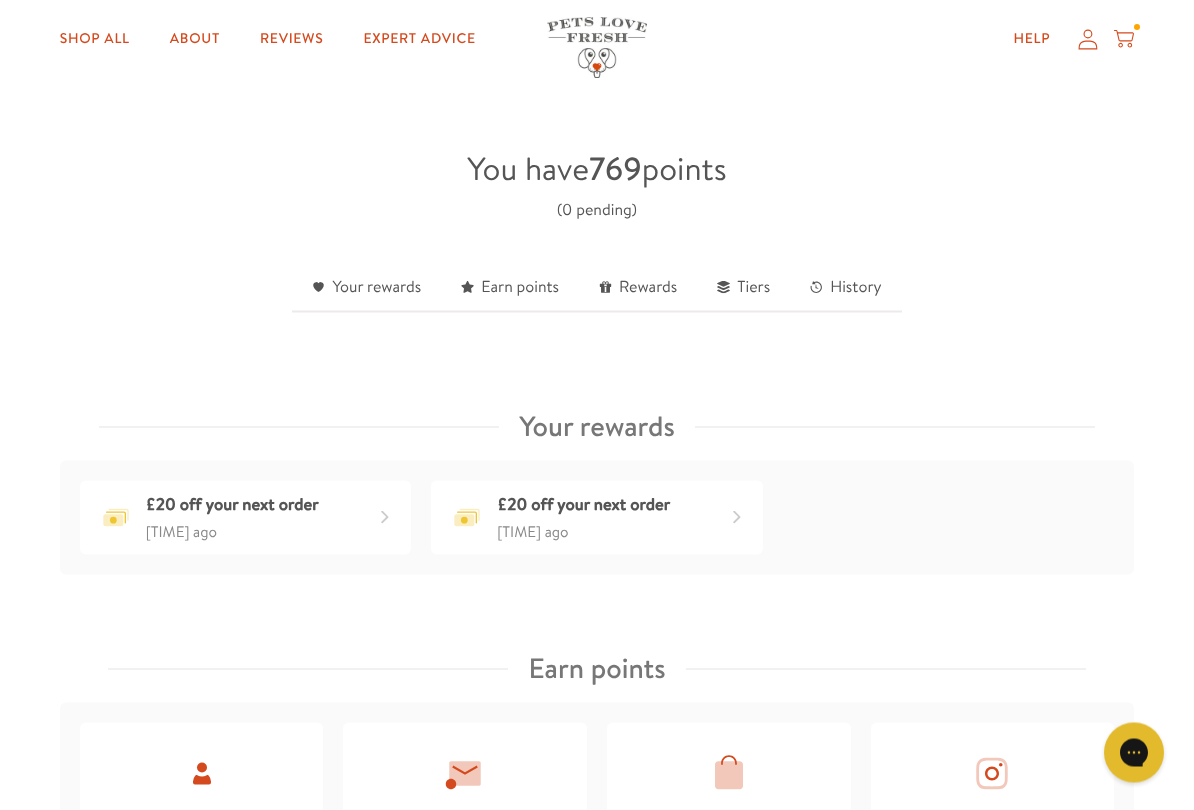 scroll, scrollTop: 483, scrollLeft: 0, axis: vertical 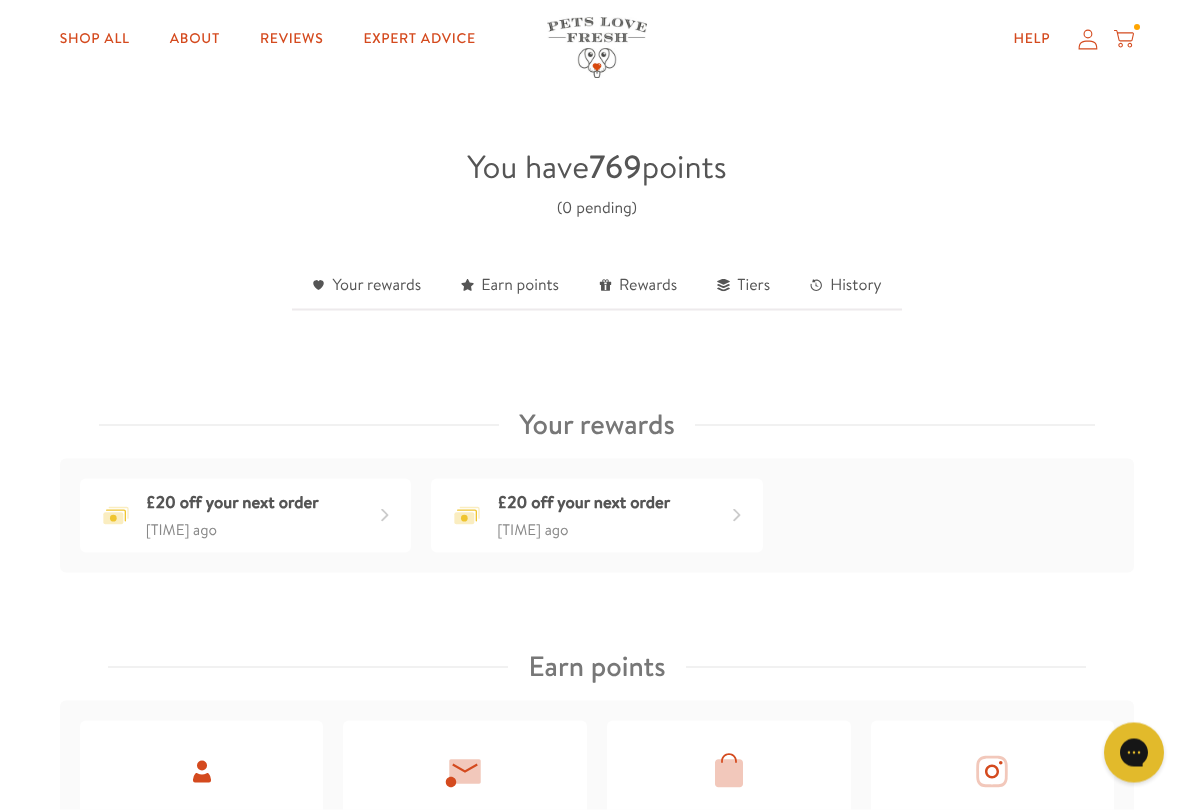 click at bounding box center (116, 516) 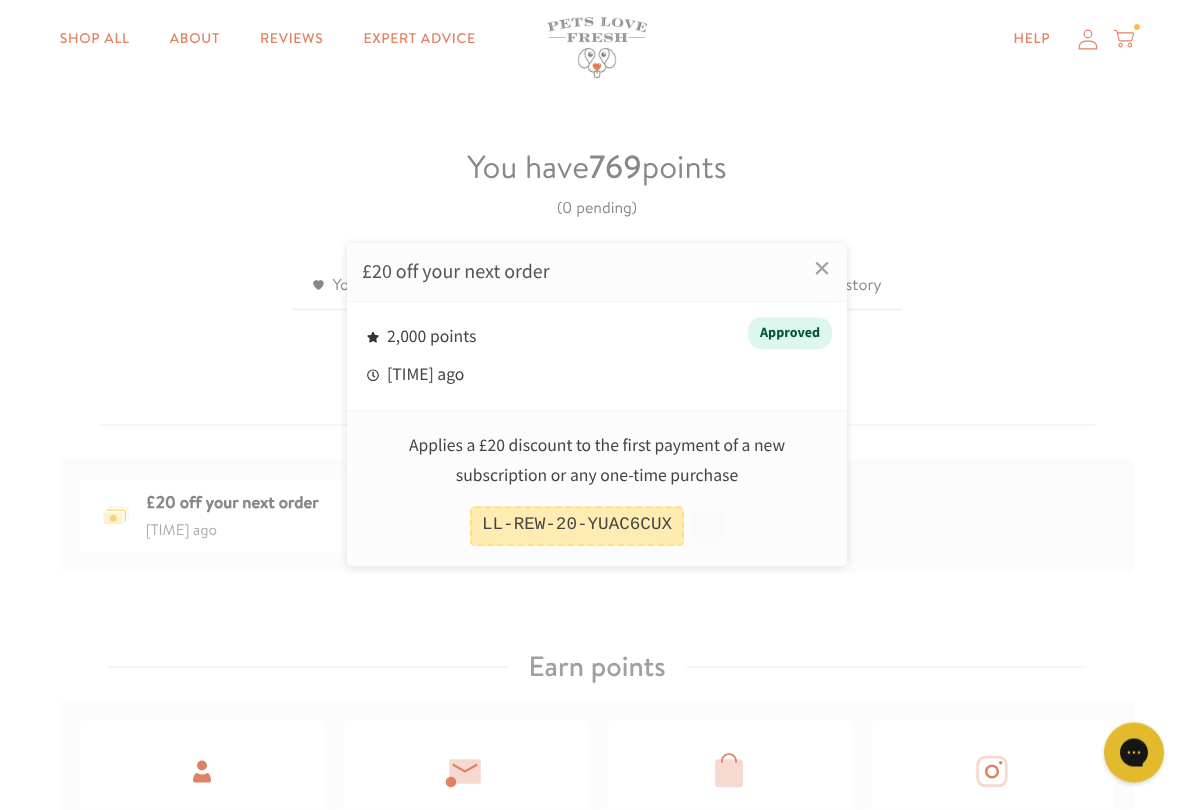 scroll, scrollTop: 484, scrollLeft: 0, axis: vertical 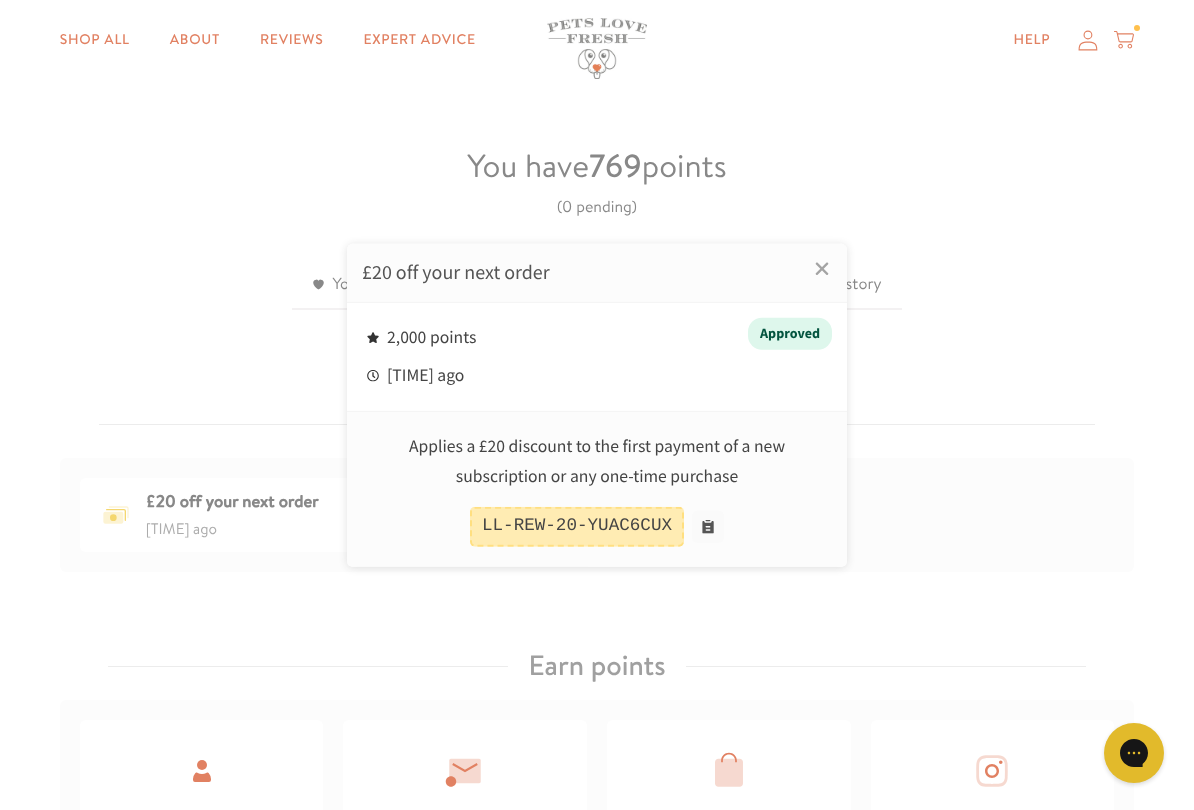 click on "×" at bounding box center [822, 269] 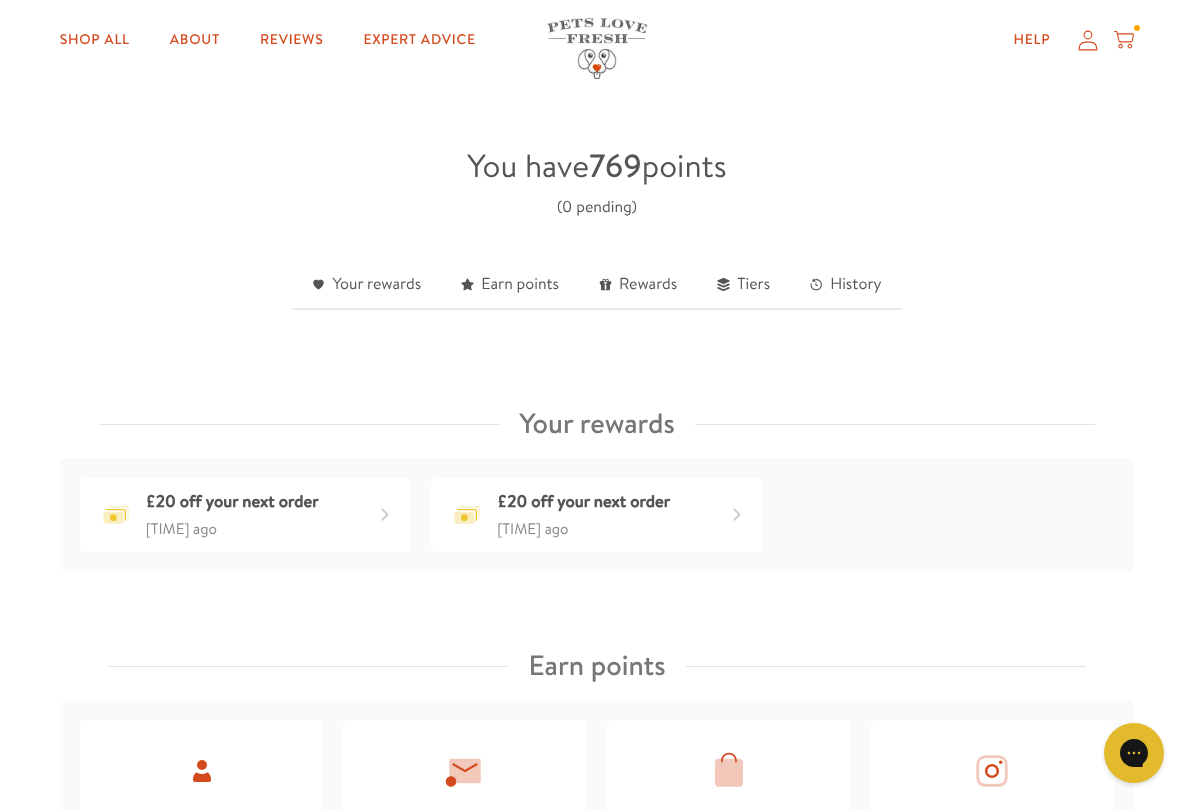 click at bounding box center [737, 515] 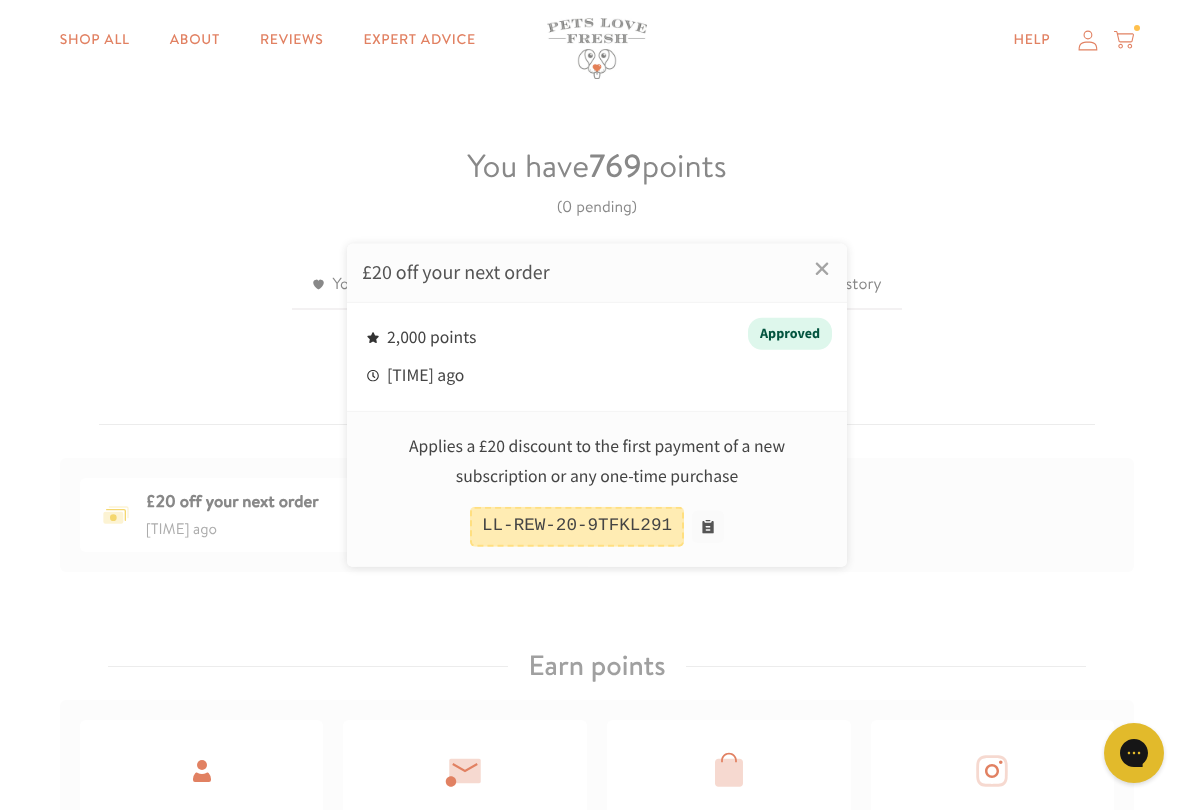 click at bounding box center [597, 405] 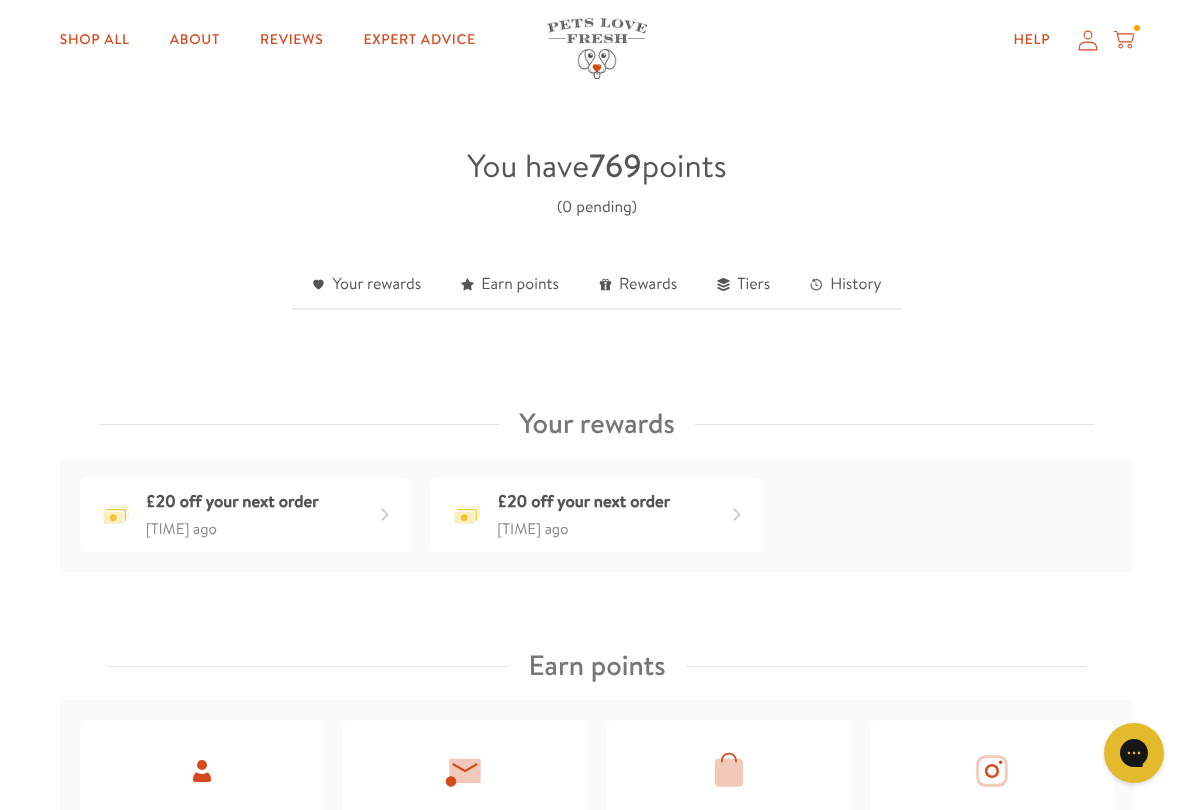click at bounding box center [385, 515] 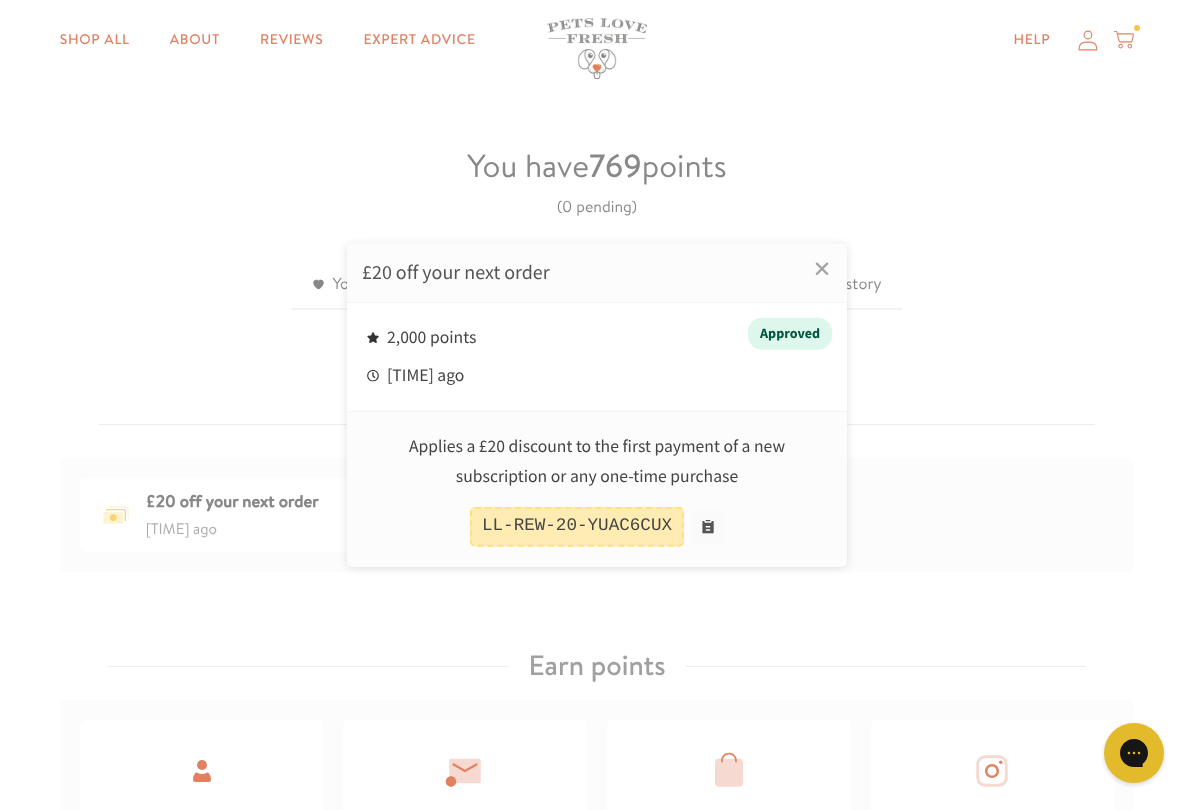 click on "×" at bounding box center [822, 269] 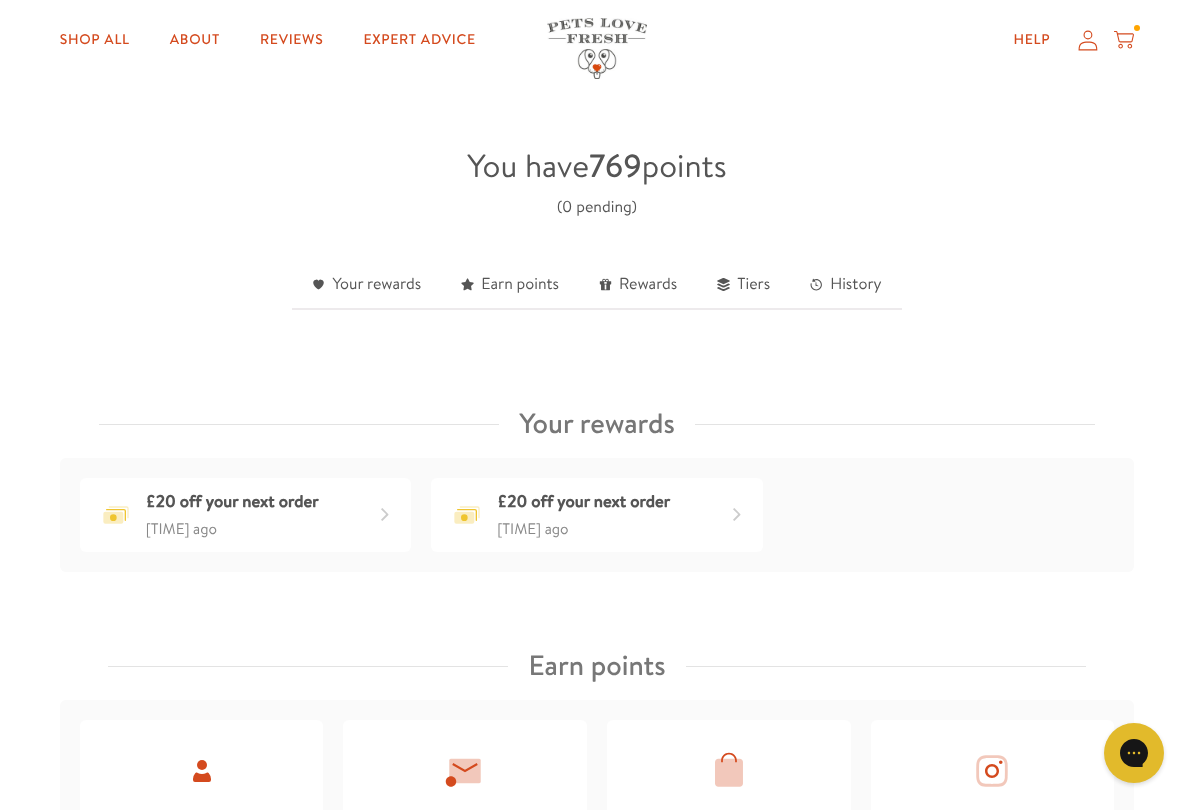 click on "You have  769  points (0 pending) Your rewards Earn points Rewards Tiers History Your rewards £20 off your next order [TIME] ago £20 off your next order [TIME] ago Earn points Create an account 250   points Completed Sign up to our mailing list 75   points Completed Make a purchase 9   points per  £1 Learn more Follow us on Instagram 50   points Follow  @ petslovefresh Like us on Facebook 50   points Complete activity Write a product review 100   points Learn more Happy Birthday 1,000   points Add birthday Refer friends 2,000   points Refer a friend Rewards Chicken Jerky 100% off 350   points View product Get reward £5 off your next order 500   points Get reward £10 off your next order 1,000   points More points needed £20 off your next order 2,000   points More points needed Tiers 1 Fresh Lover Start here 4   points per  £1 2 Meat Obsessed Spend  £200 6   points per  £1 3 Chub Connoisseur Spend  £500 9   points per  £1 You are here You're in this tier until   [DATE]" at bounding box center (597, 1966) 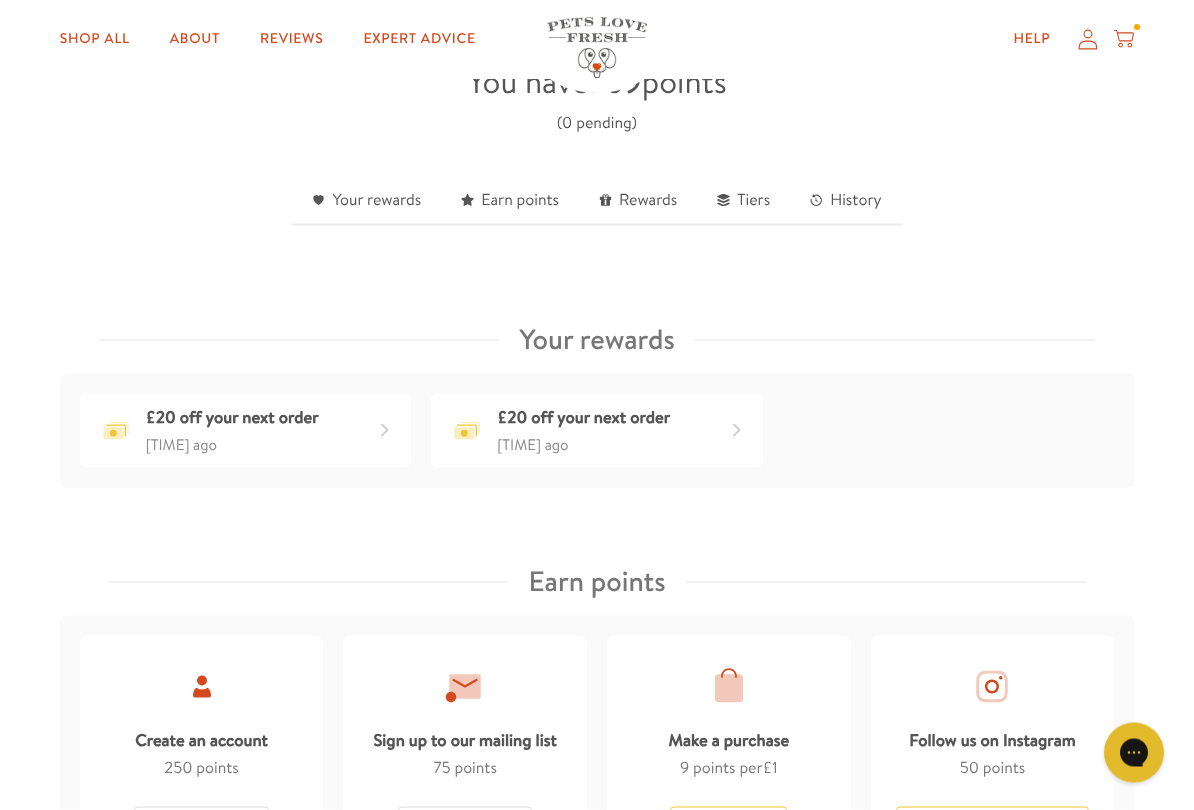 scroll, scrollTop: 550, scrollLeft: 0, axis: vertical 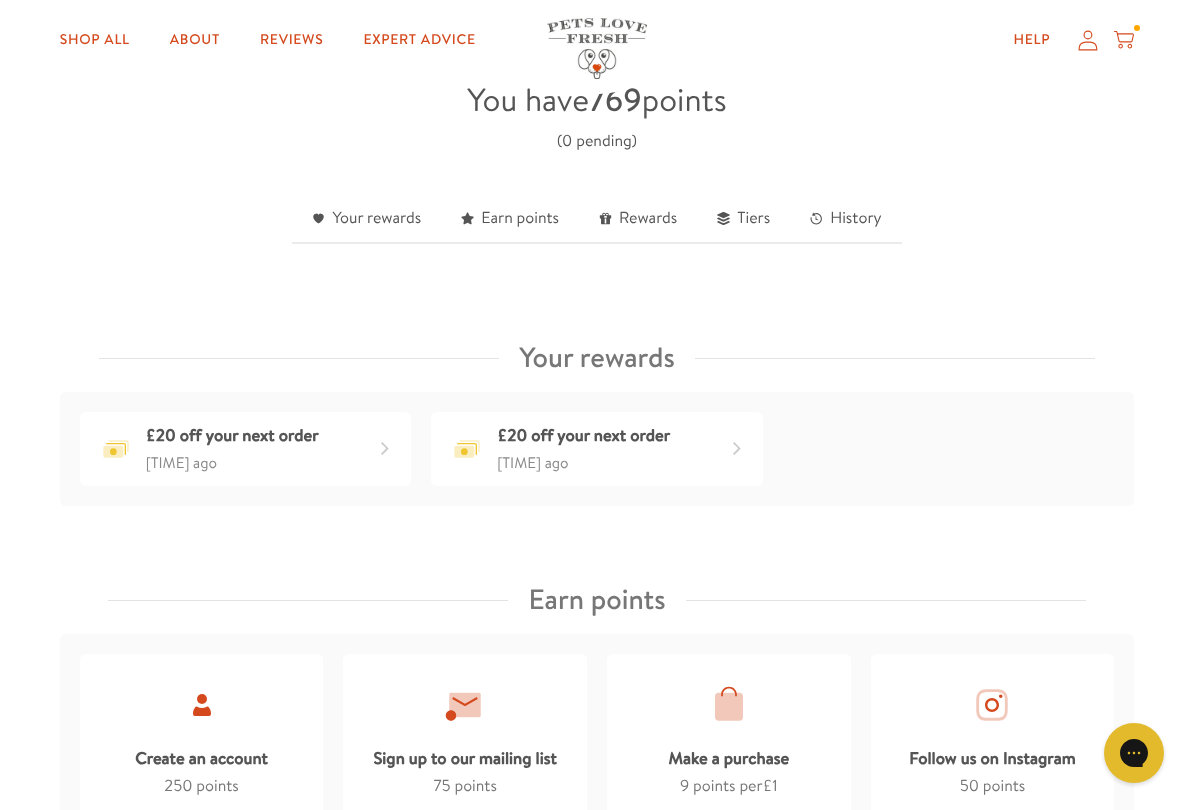 click on "Your rewards" at bounding box center [366, 219] 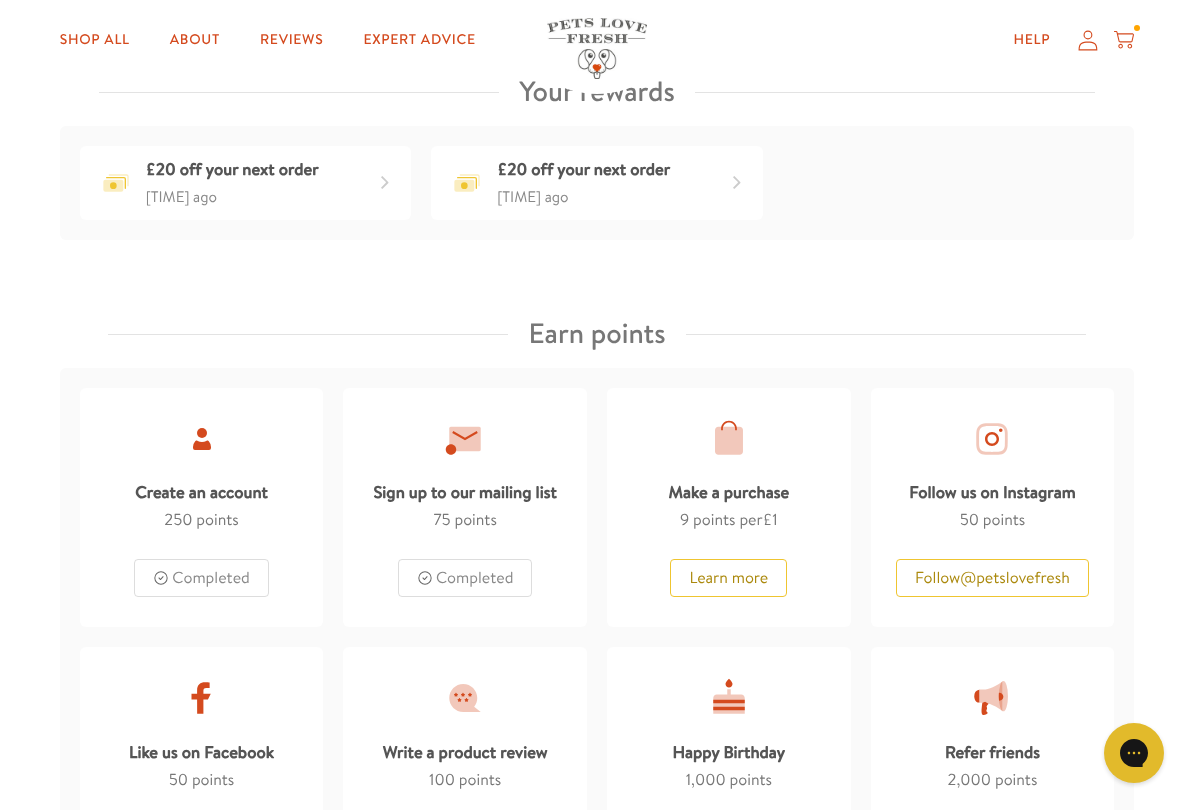 scroll, scrollTop: 863, scrollLeft: 0, axis: vertical 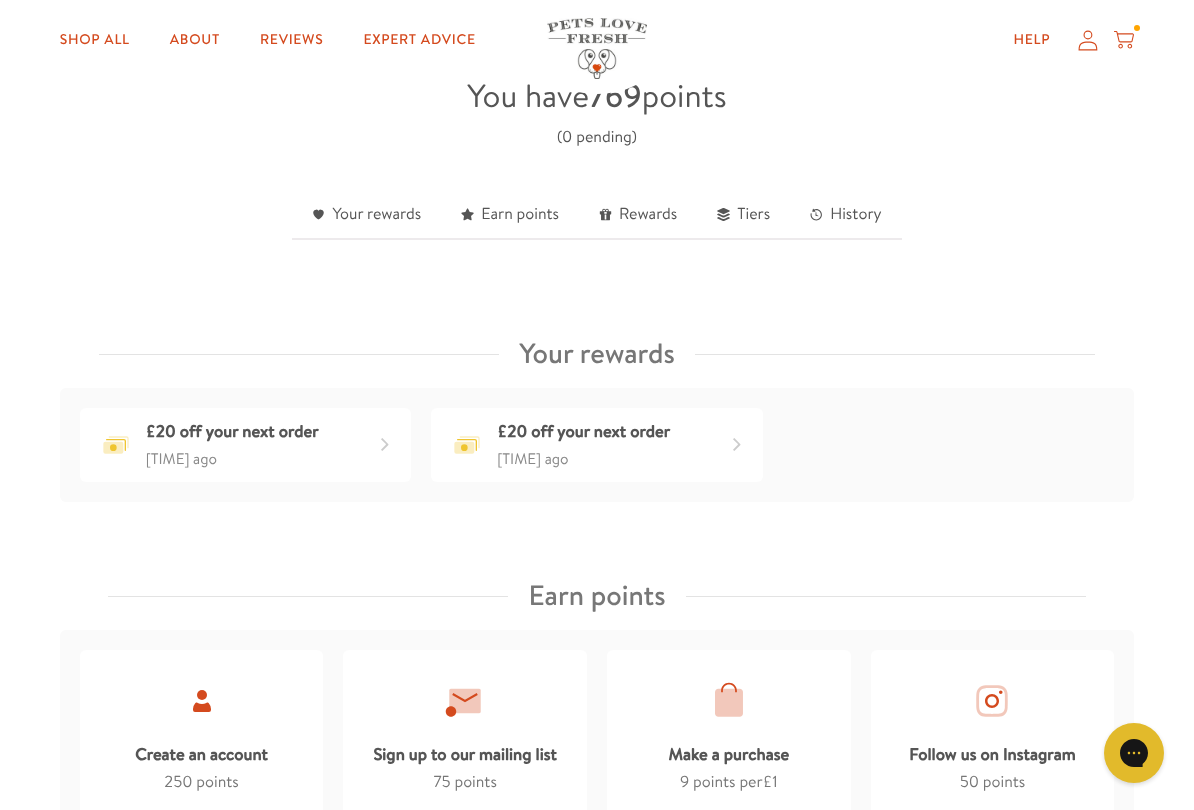click on "£20 off your next order" at bounding box center [583, 432] 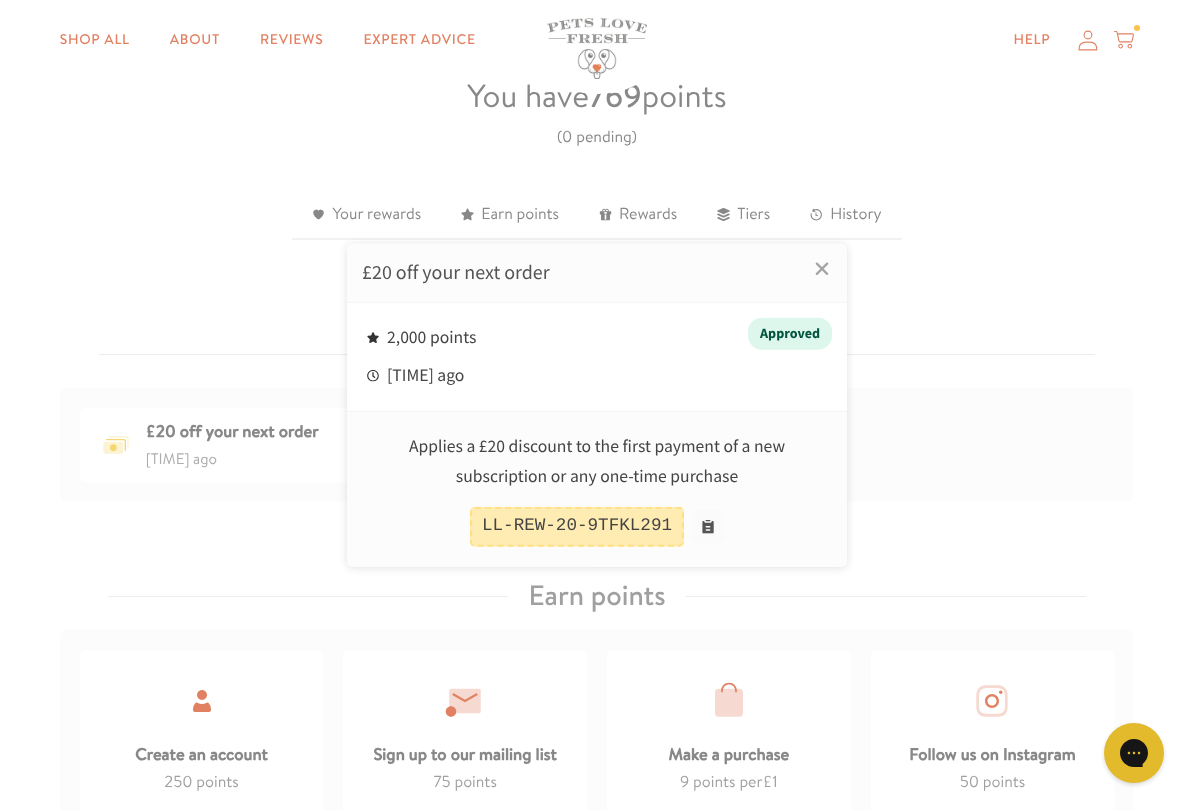 click at bounding box center (708, 526) 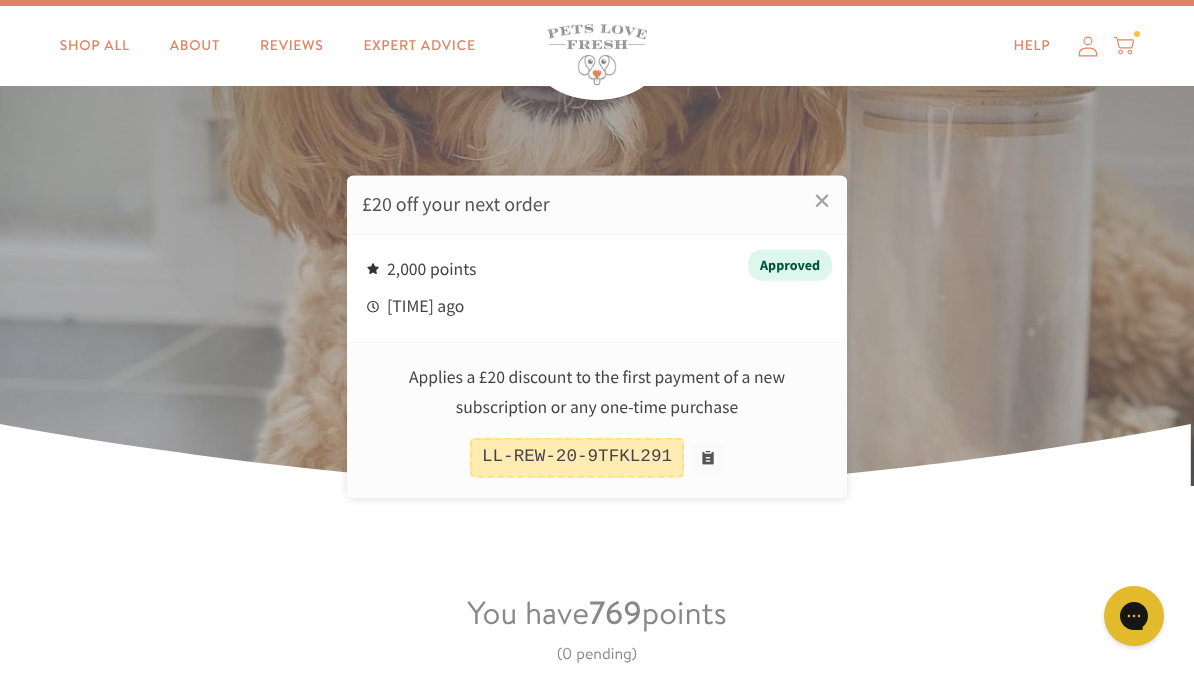 scroll, scrollTop: 0, scrollLeft: 0, axis: both 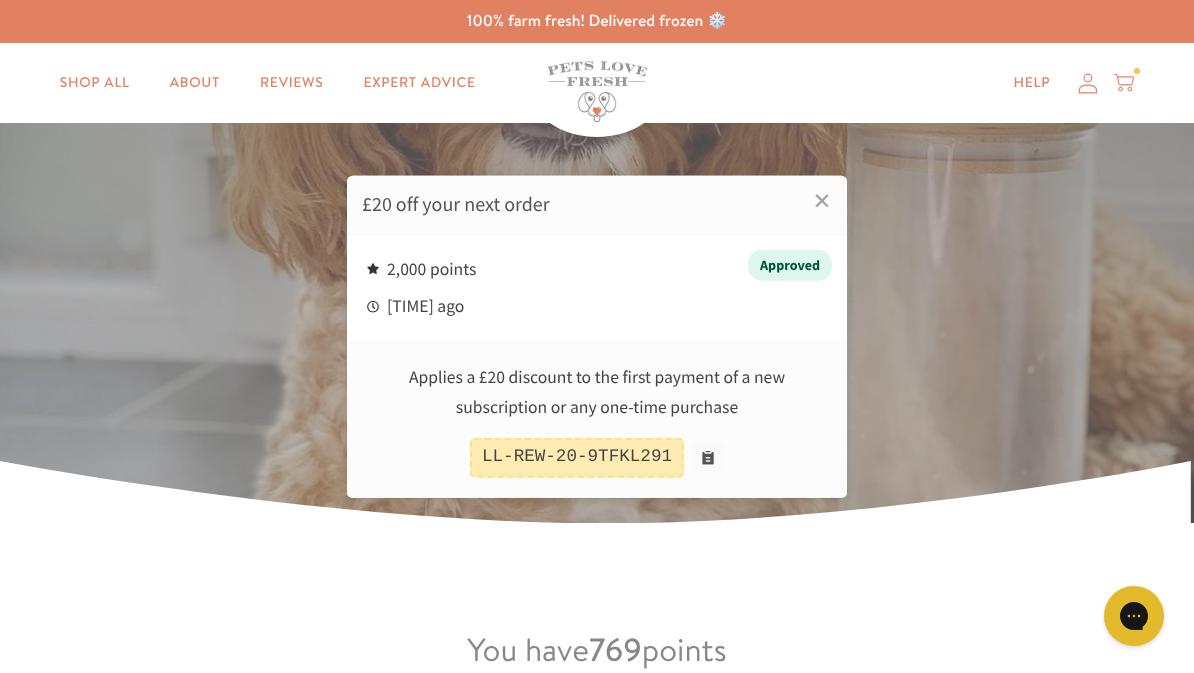 click on "×" at bounding box center [822, 200] 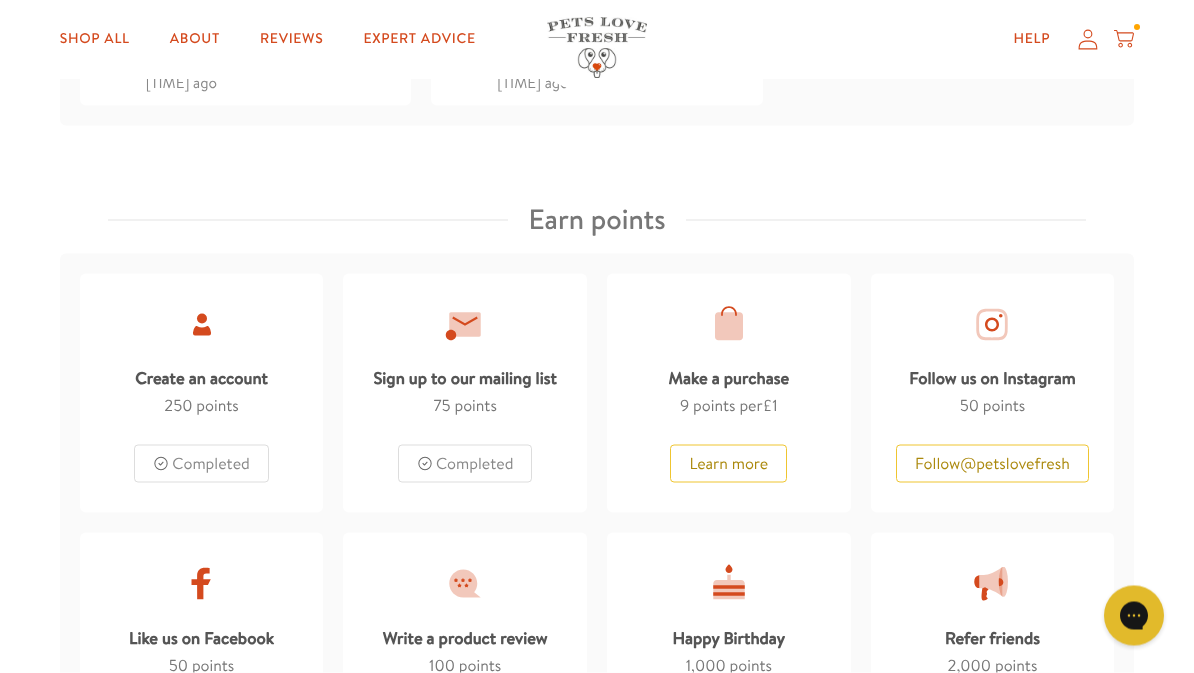 scroll, scrollTop: 912, scrollLeft: 0, axis: vertical 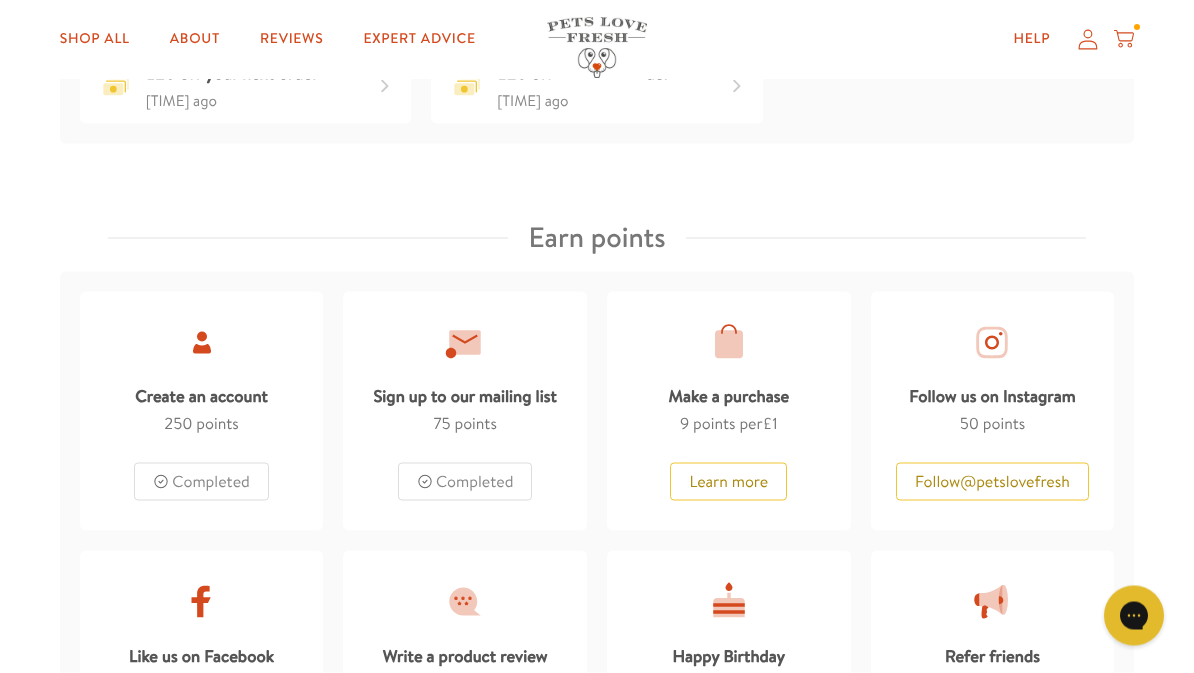 click on "Help" at bounding box center (1032, 40) 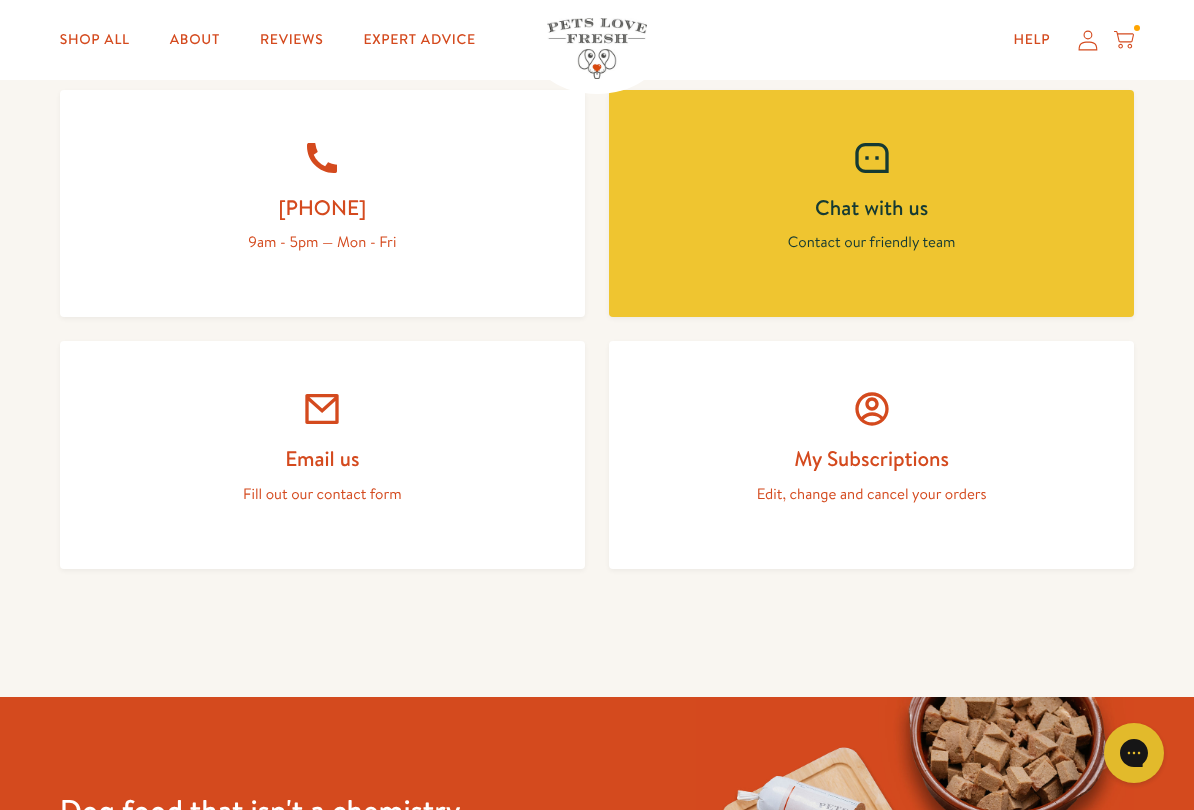 scroll, scrollTop: 893, scrollLeft: 0, axis: vertical 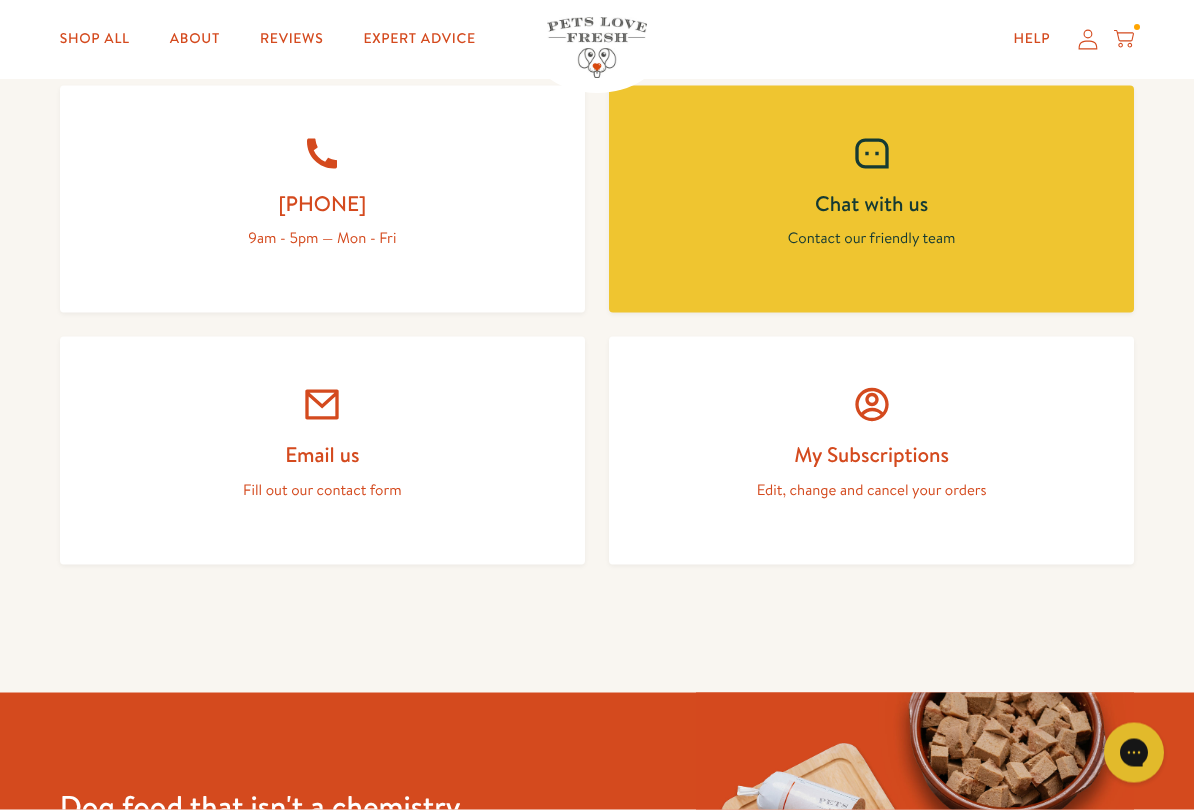 click on "Chat with us" at bounding box center (871, 203) 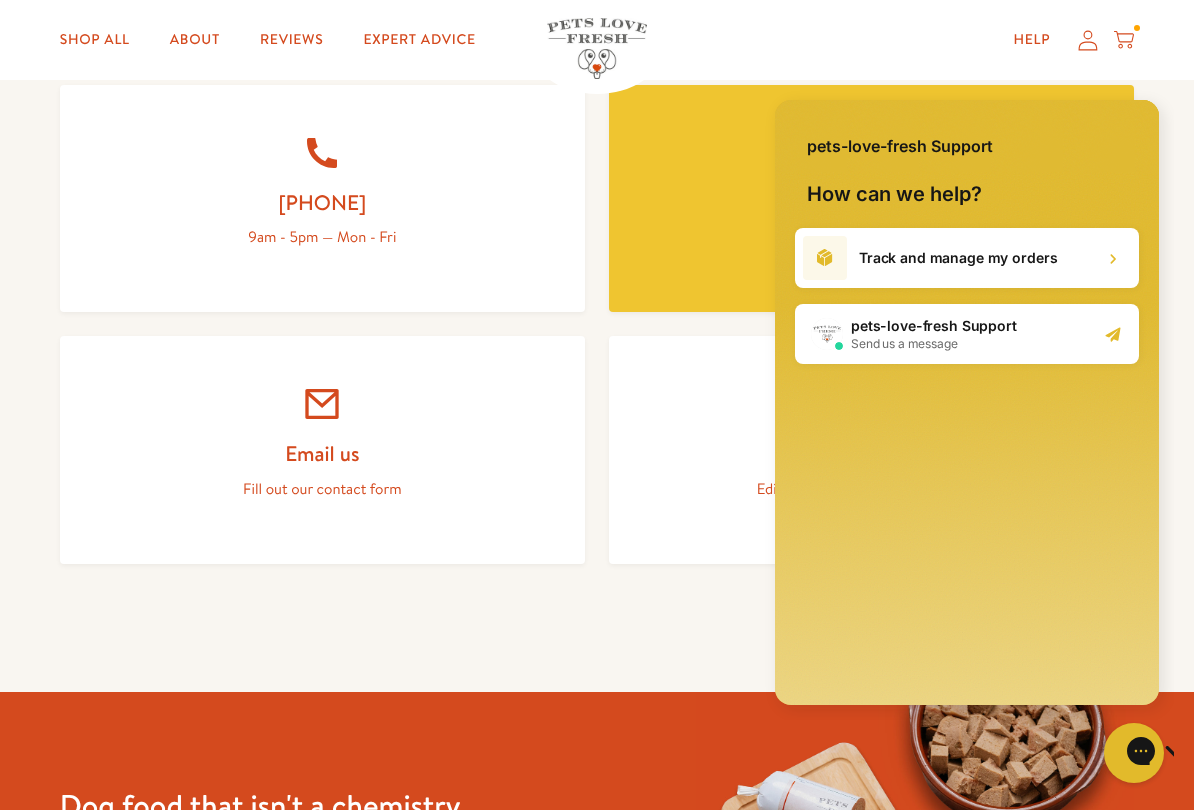 scroll, scrollTop: 0, scrollLeft: 0, axis: both 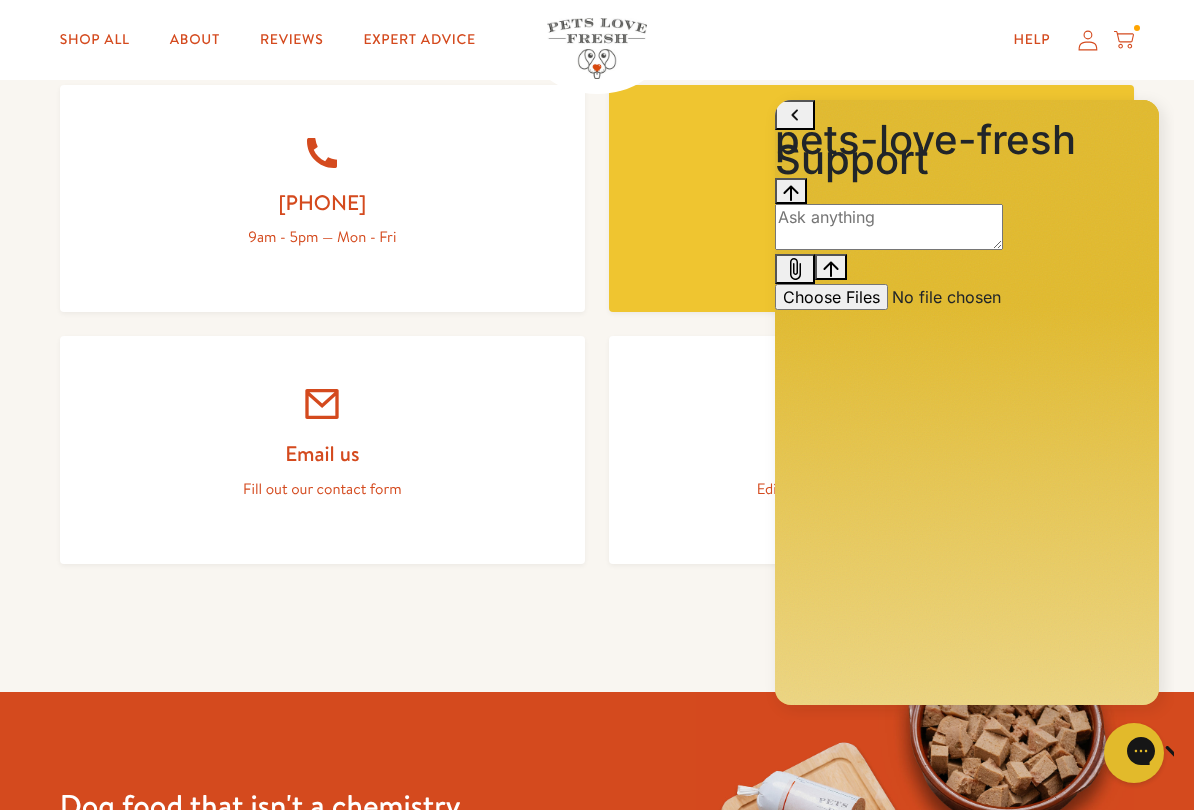 click at bounding box center [967, 178] 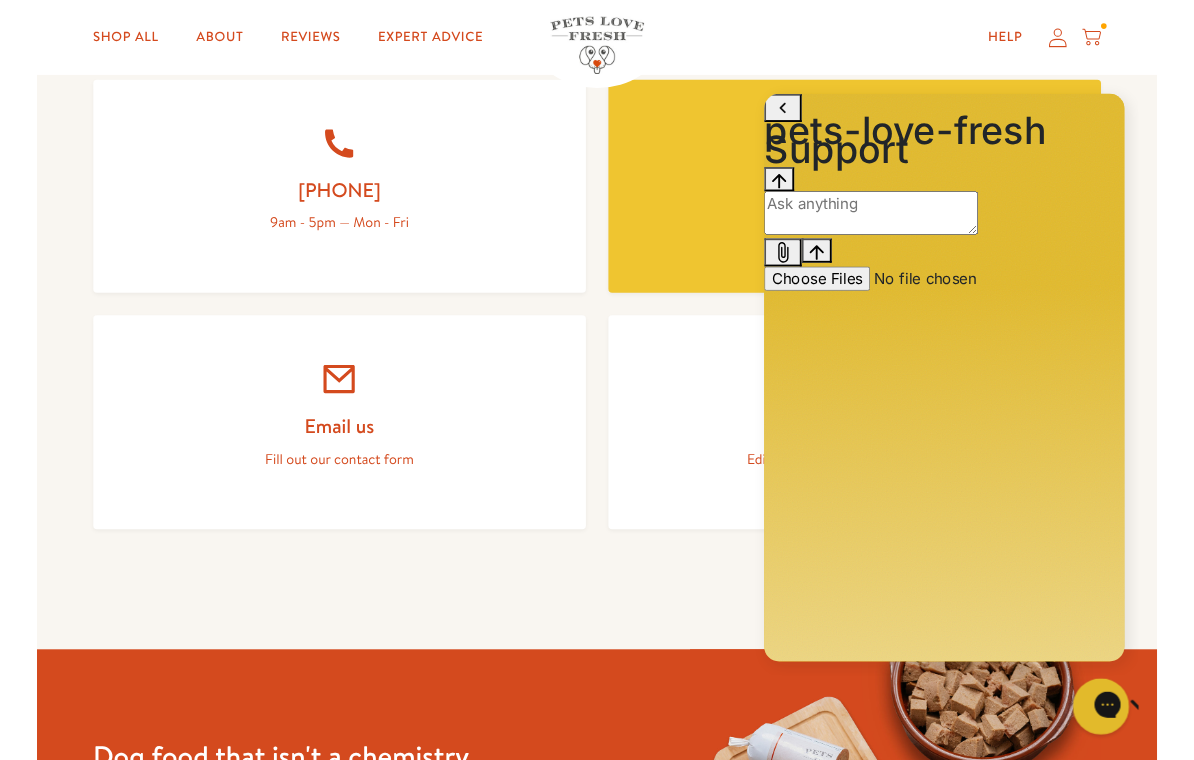 scroll, scrollTop: 990, scrollLeft: 0, axis: vertical 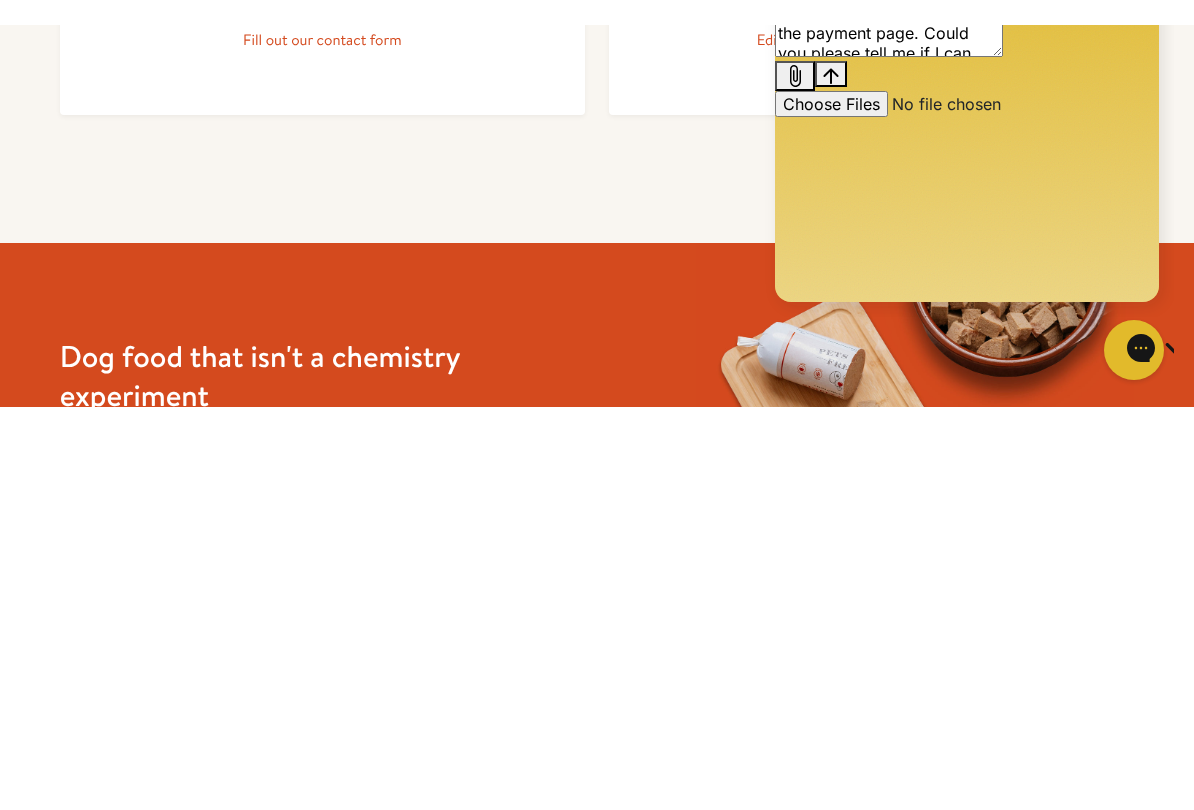 type on "I am trying to order my usual 4 chubs of beef 1kg and I have a lot of points and I wanted to use a £20.00 voucher but it didn’t come onto the payment page I ordered 6 tubs but the amount to pay was £62.40 so the £20.00 didn’t come off, I then went back to the voucher page and pressed it again so it now has 2 £20.00 vouchers but not come on the payment page. Could you please tell me if I can use both vouchers or one att a time, and also find out how the vouchers come onto the payment page. Thank you [FIRST] [LAST]" 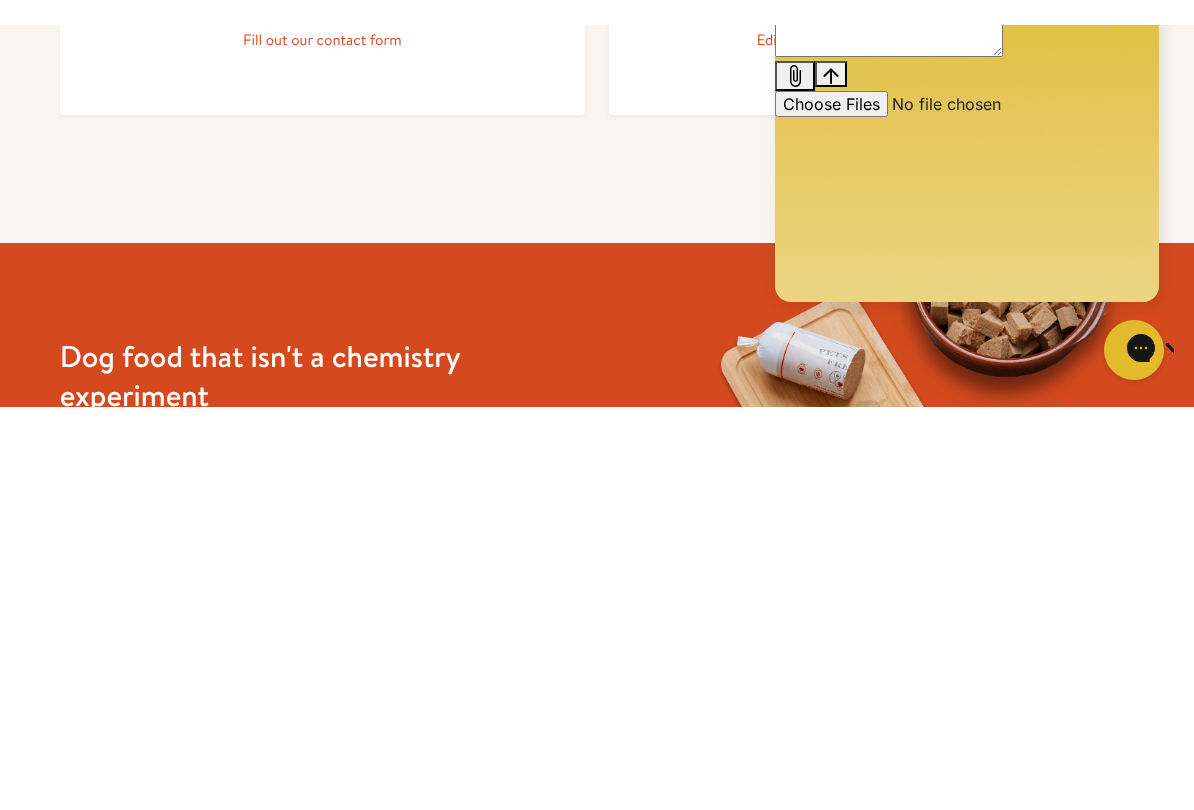 scroll, scrollTop: 0, scrollLeft: 0, axis: both 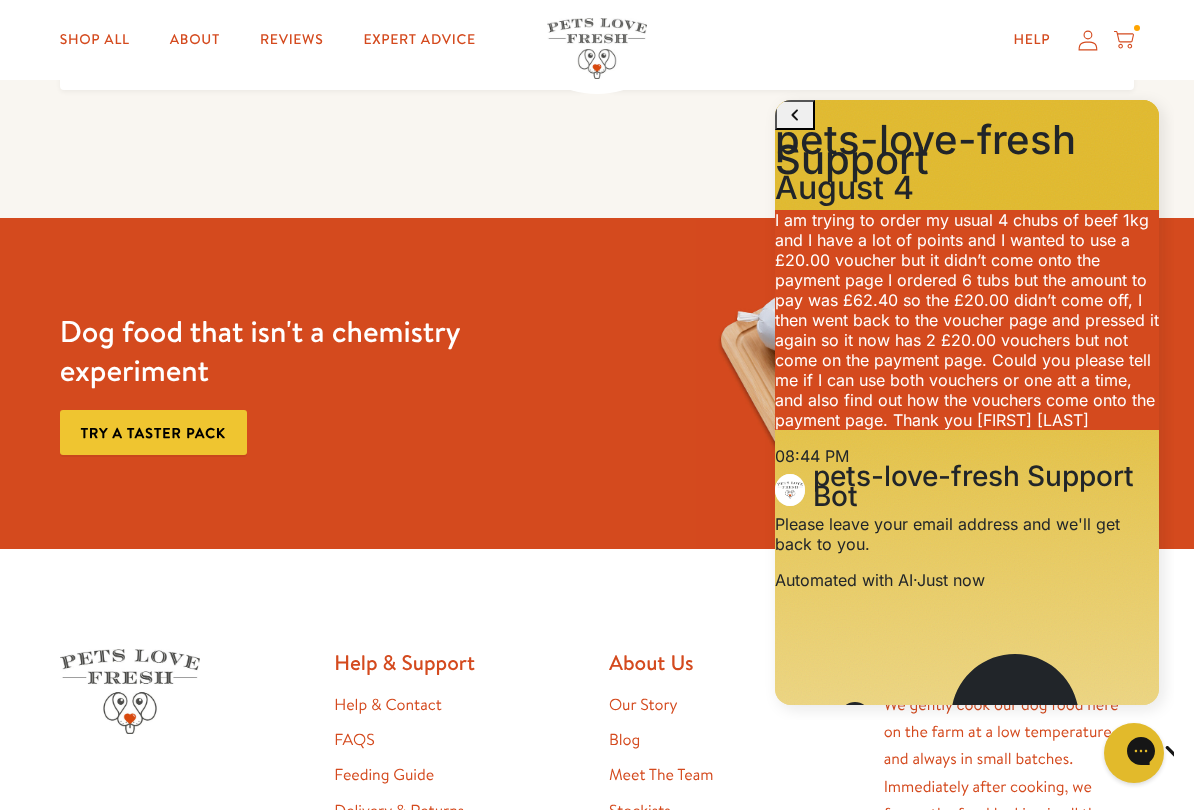 click at bounding box center [889, 1099] 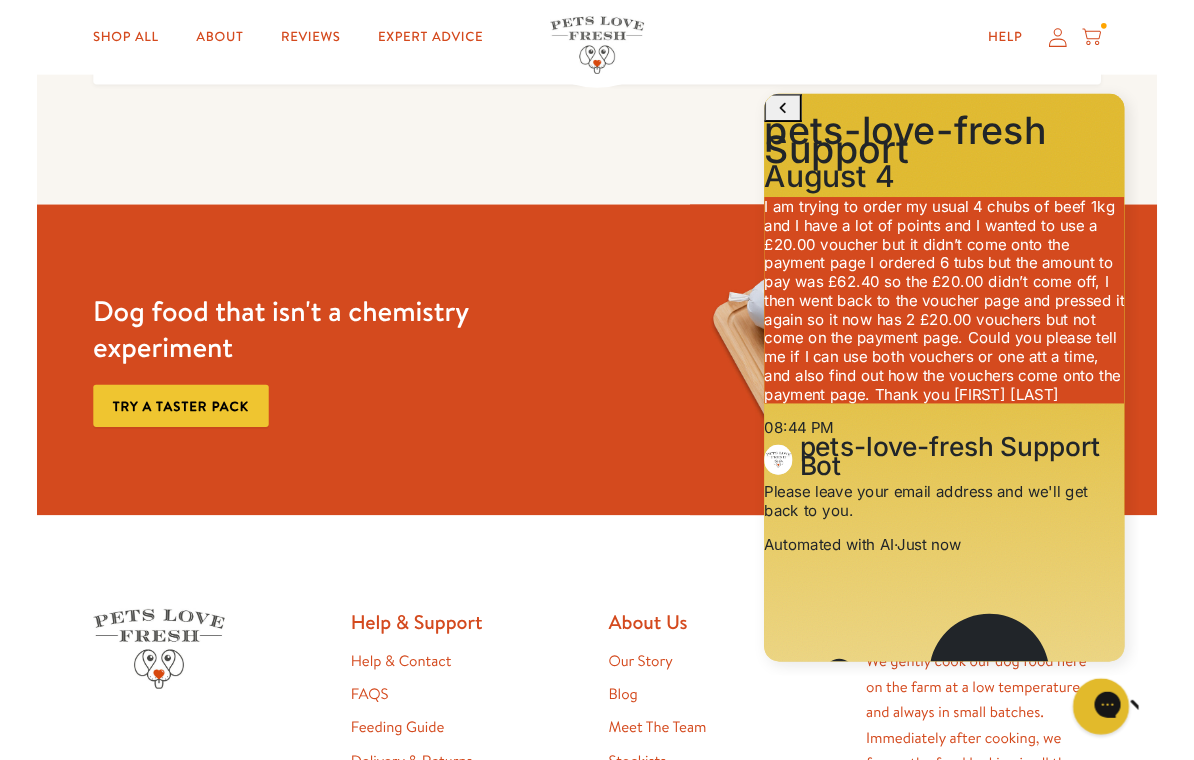 scroll, scrollTop: 1464, scrollLeft: 0, axis: vertical 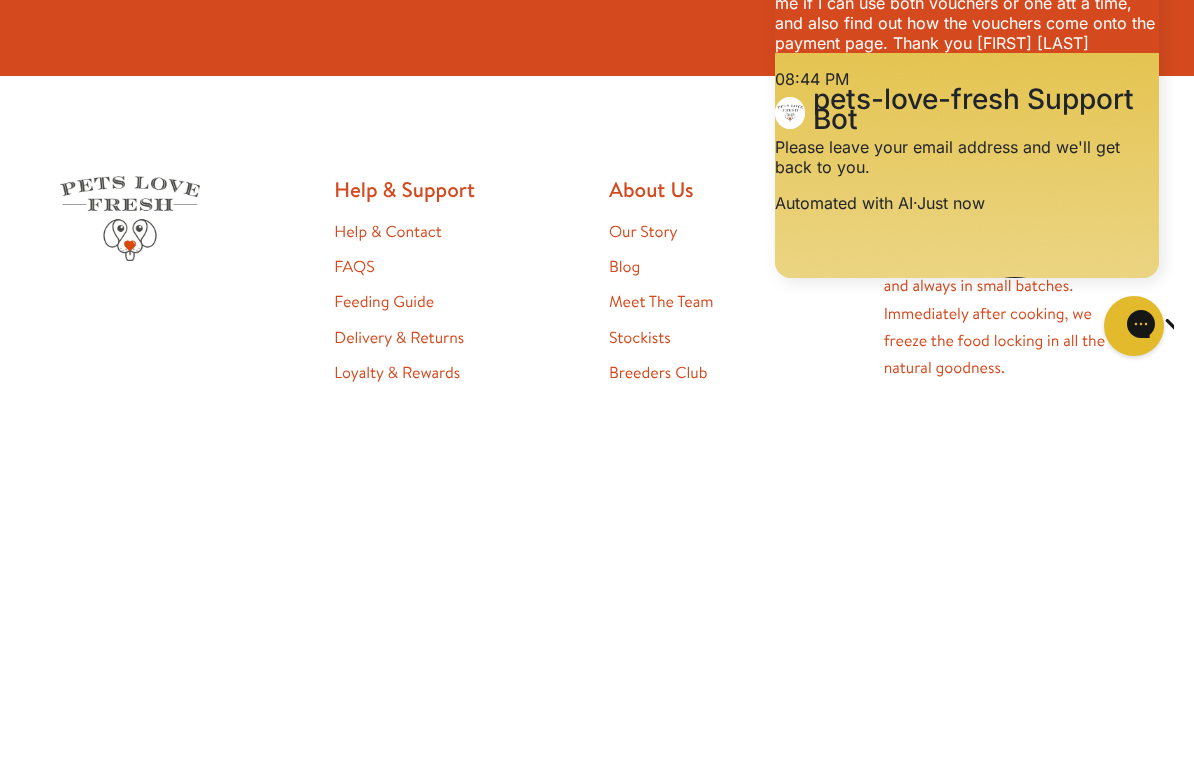 type on "[EMAIL]" 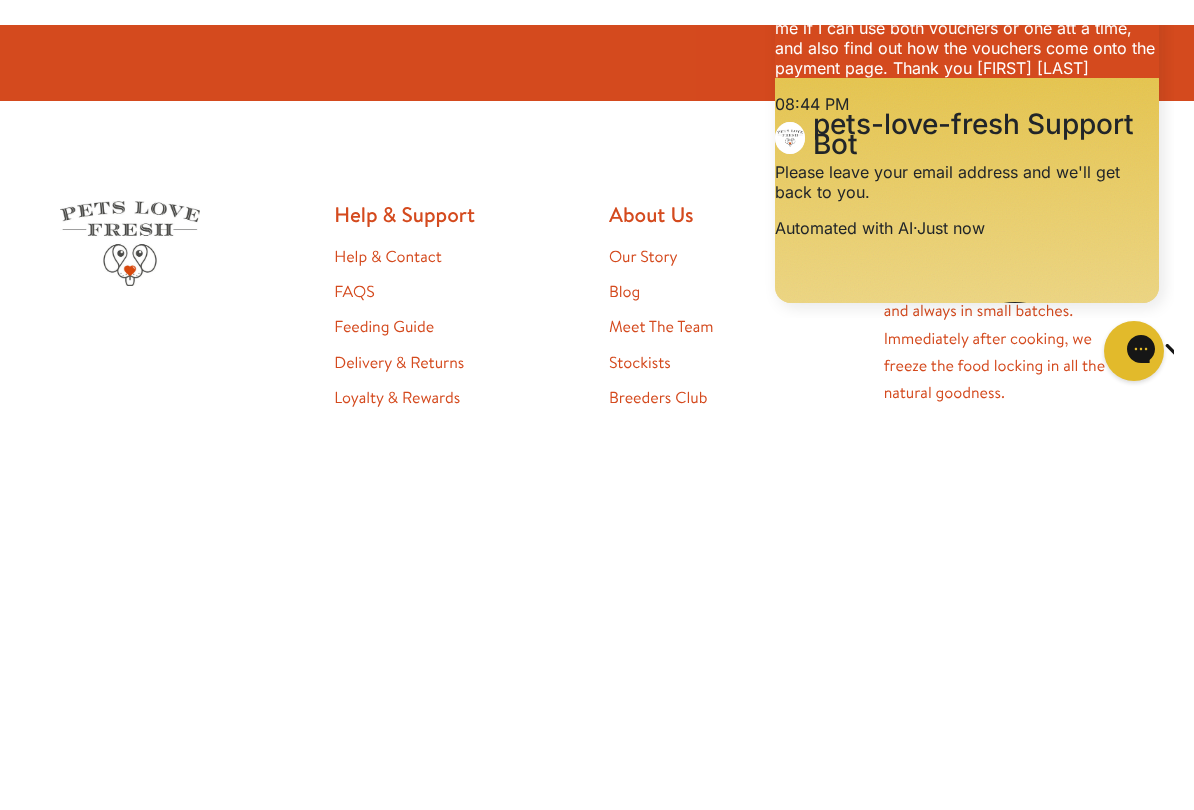 scroll, scrollTop: 1805, scrollLeft: 0, axis: vertical 